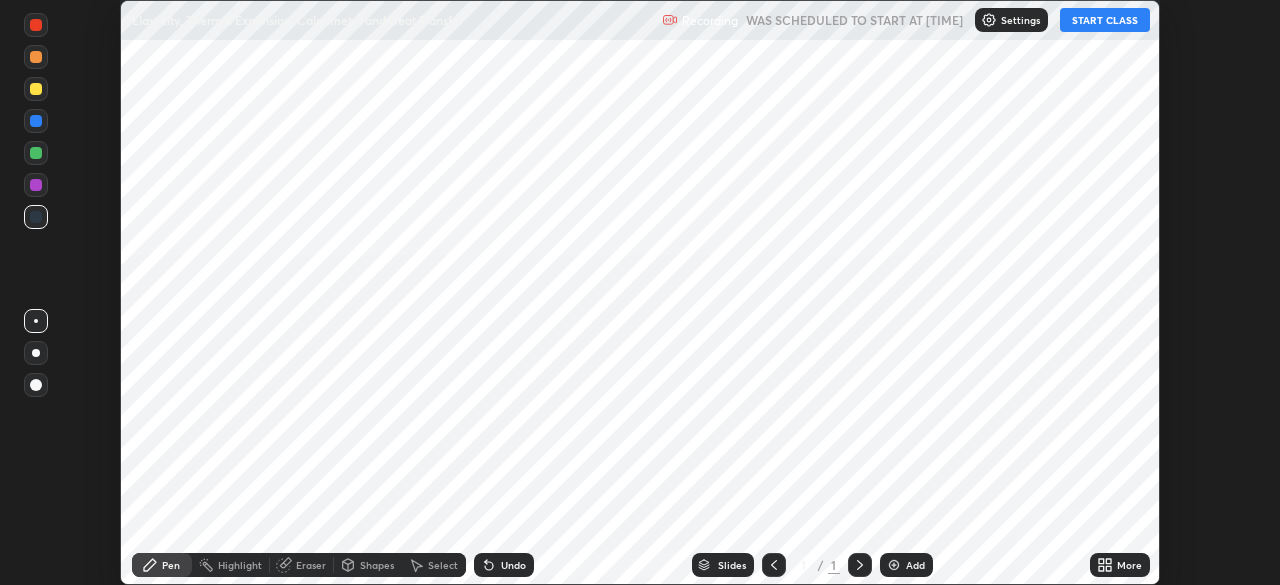 scroll, scrollTop: 0, scrollLeft: 0, axis: both 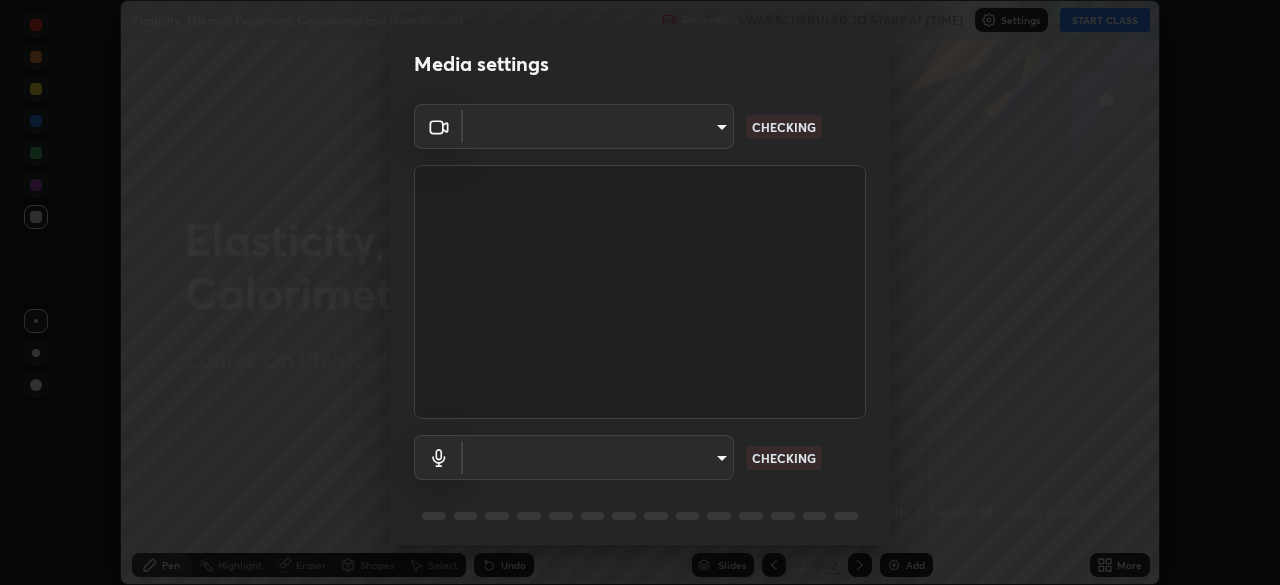 type on "d8da04792d8d419c00ebc7b8039bcda09c48d1cec471963f7d160d07b4585662" 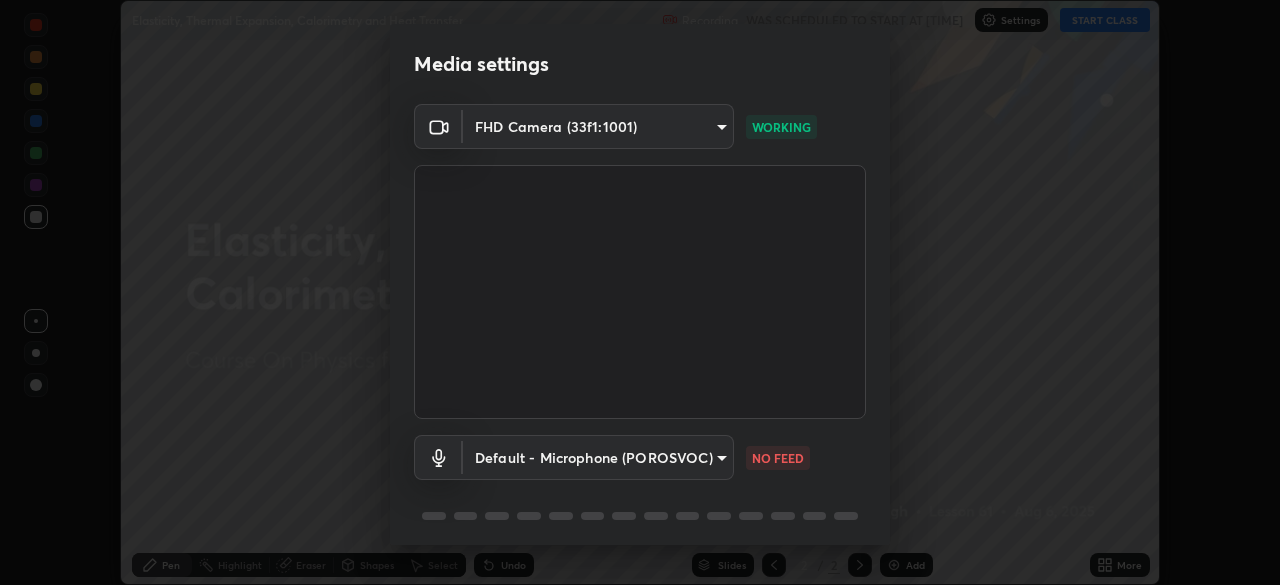 click on "Erase all Elasticity, Thermal Expansion, Calorimetry and Heat Transfer Recording WAS SCHEDULED TO START AT [TIME] Settings START CLASS Setting up your live class Elasticity, Thermal Expansion, Calorimetry and Heat Transfer • L61 of Course On Physics for JEE Conquer 1 2026 [FULL_NAME] Pen Highlight Eraser Shapes Select Undo Slides 2 / 2 Add More No doubts shared Encourage your learners to ask a doubt for better clarity Report an issue Reason for reporting Buffering Chat not working Audio - Video sync issue Educator video quality low ​ Attach an image Report an issue Reason for reporting Buffering Chat not working Audio - Video sync issue Educator video quality low ​ Attach an image Report Media settings FHD Camera ([DEVICE_ID]) [DEVICE_ID] WORKING Default - Microphone (POROSVOC) default NO FEED 1 / 5 Next" at bounding box center (640, 292) 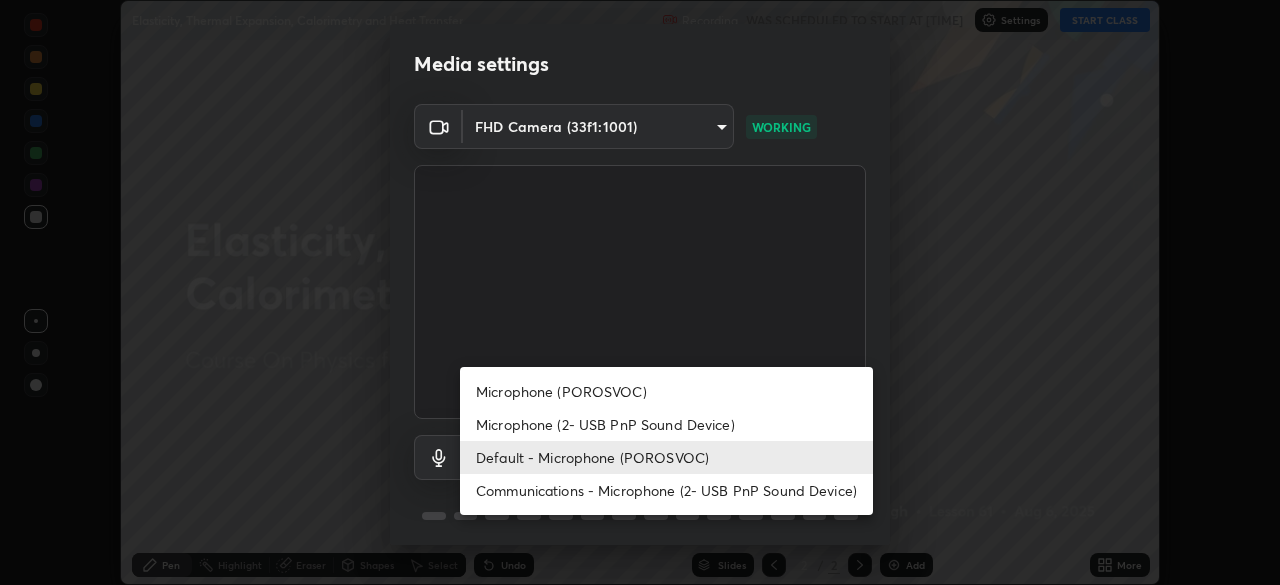 click on "Microphone (2- USB PnP Sound Device)" at bounding box center (666, 424) 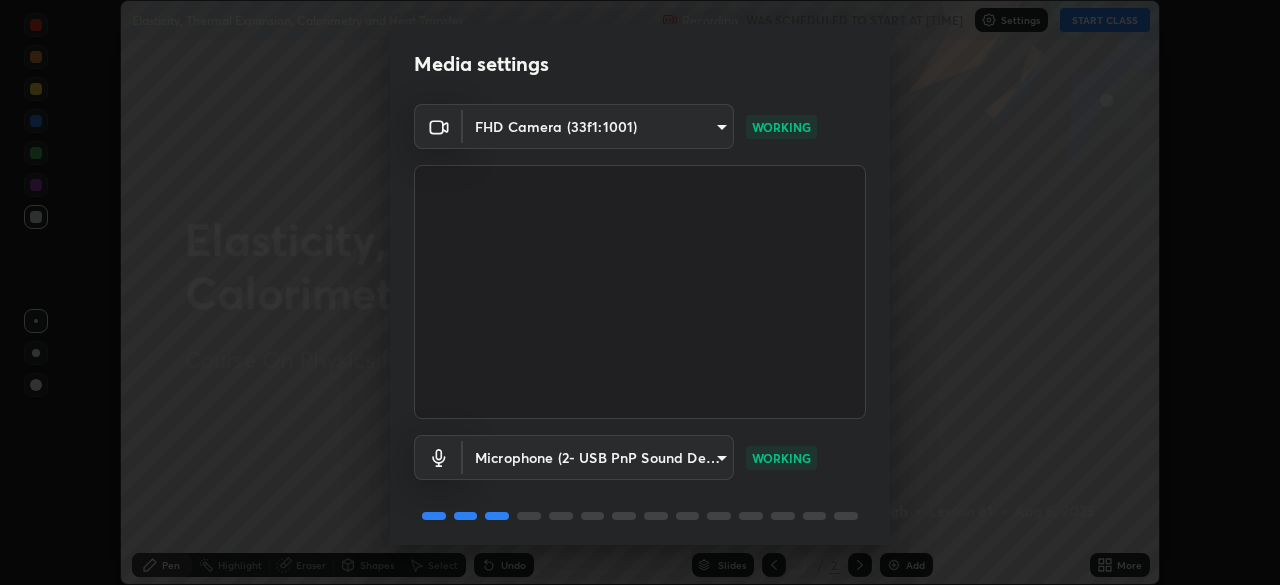 scroll, scrollTop: 71, scrollLeft: 0, axis: vertical 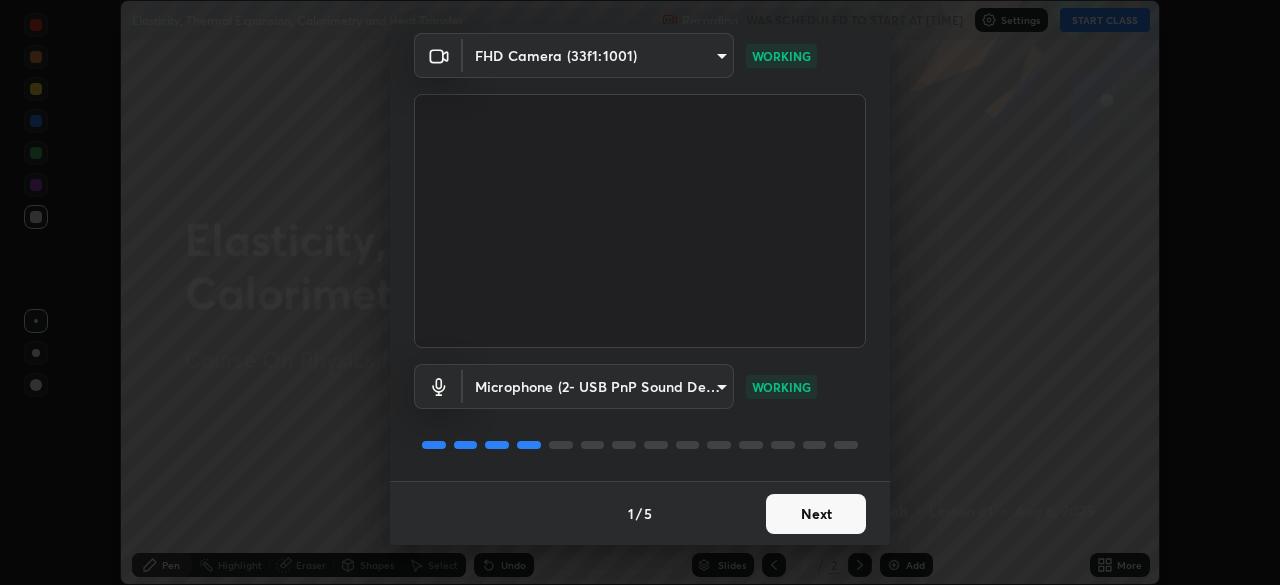 click on "Next" at bounding box center [816, 514] 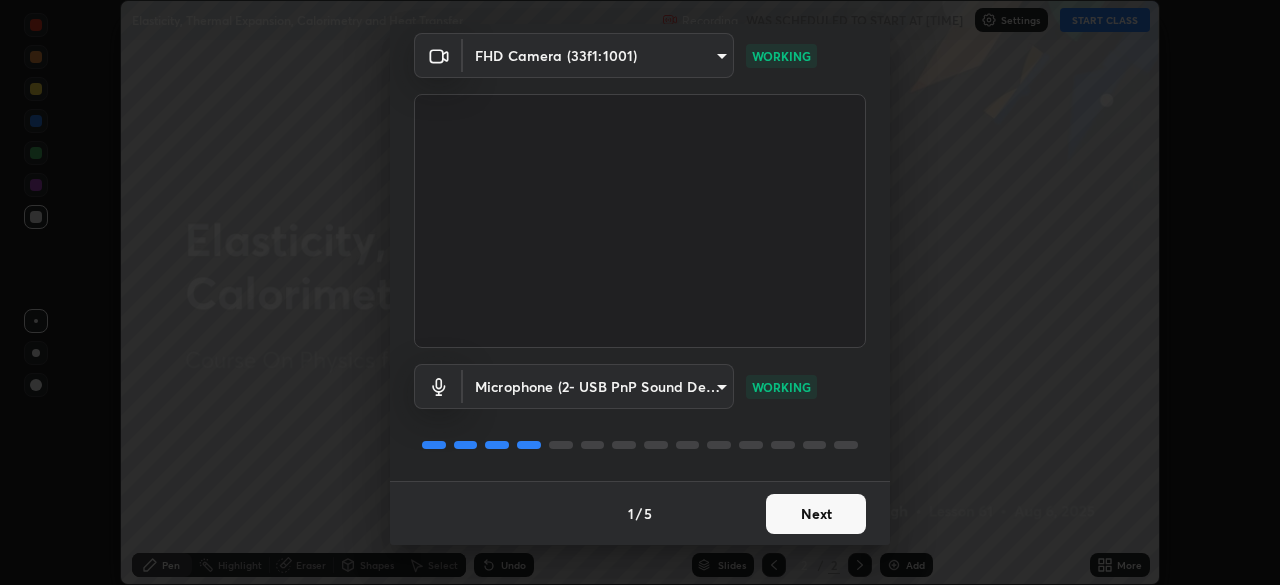 scroll, scrollTop: 0, scrollLeft: 0, axis: both 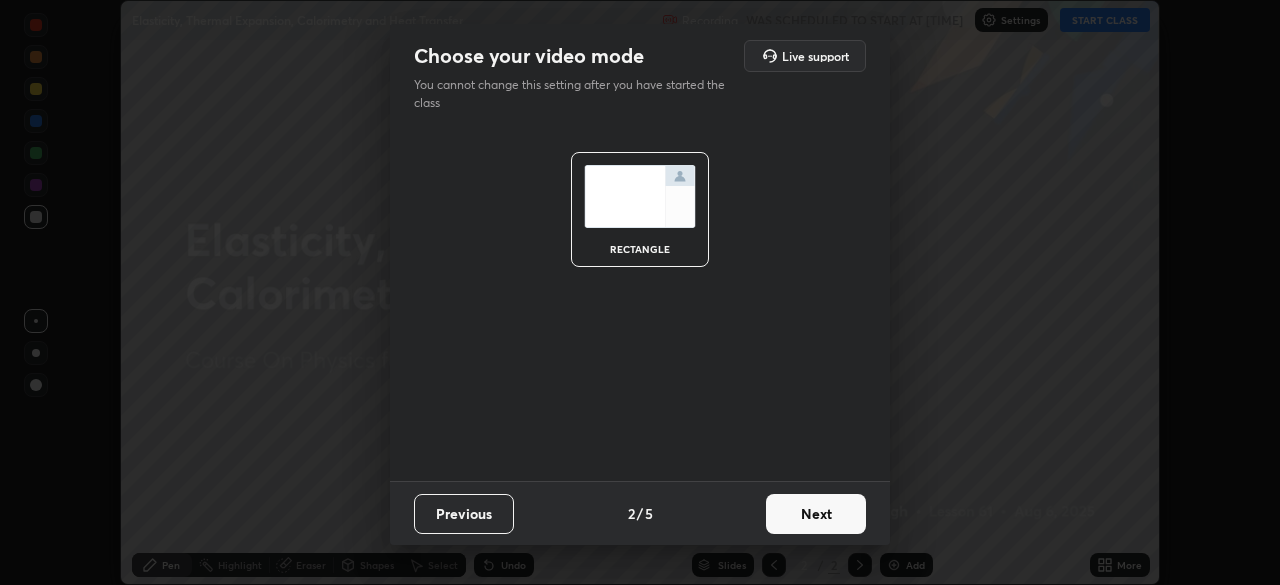 click on "Next" at bounding box center [816, 514] 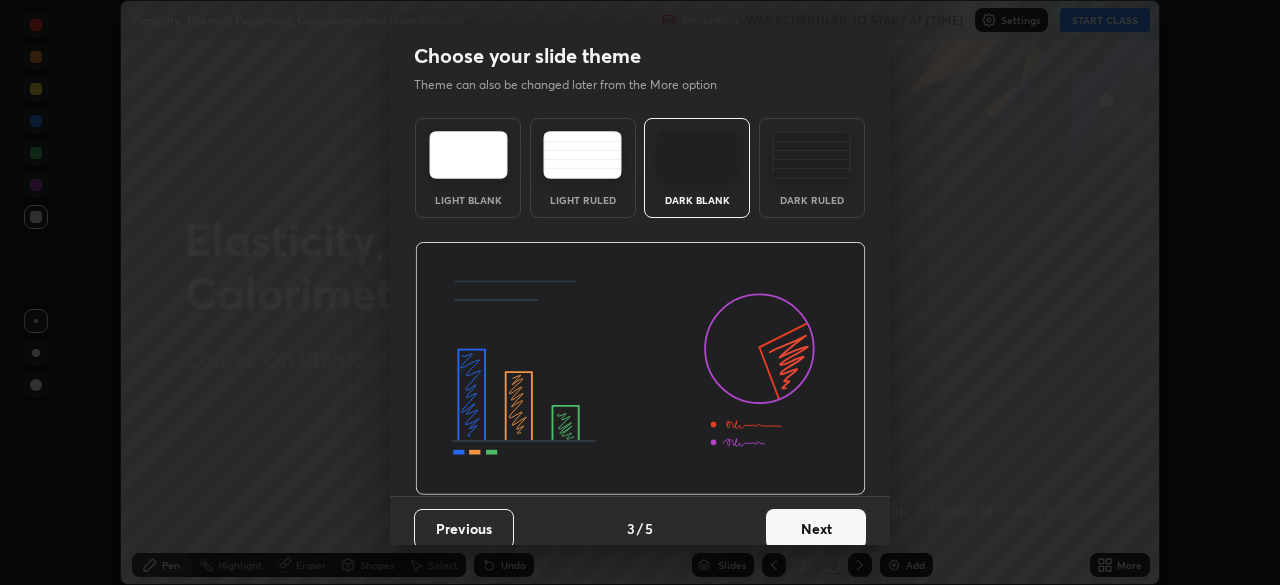 click on "Next" at bounding box center [816, 529] 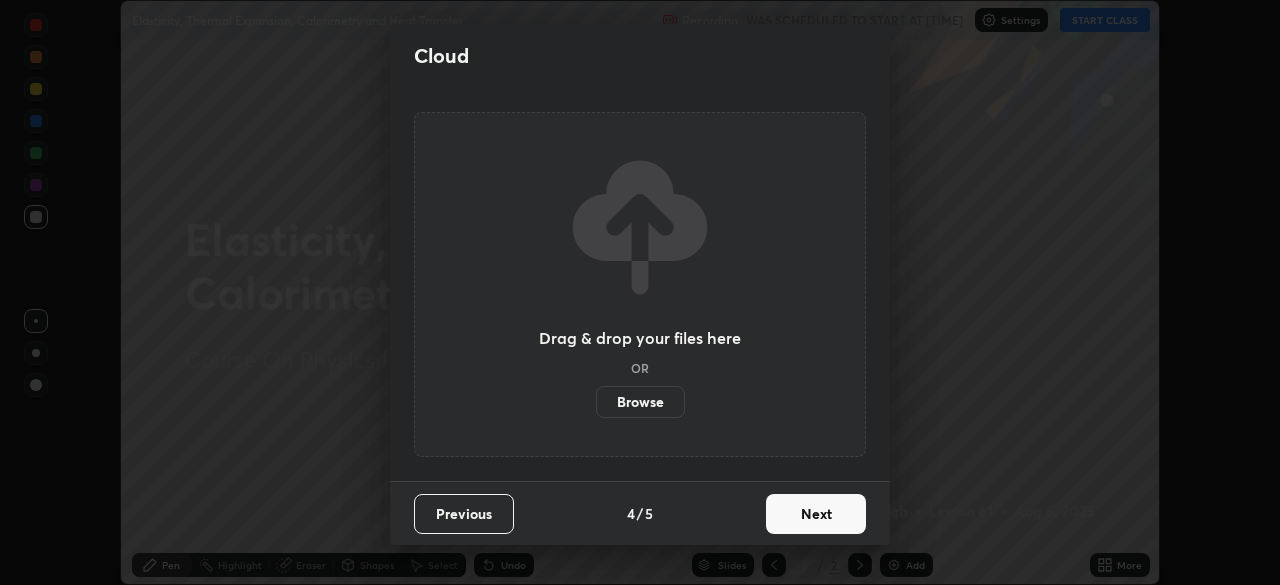 click on "Next" at bounding box center [816, 514] 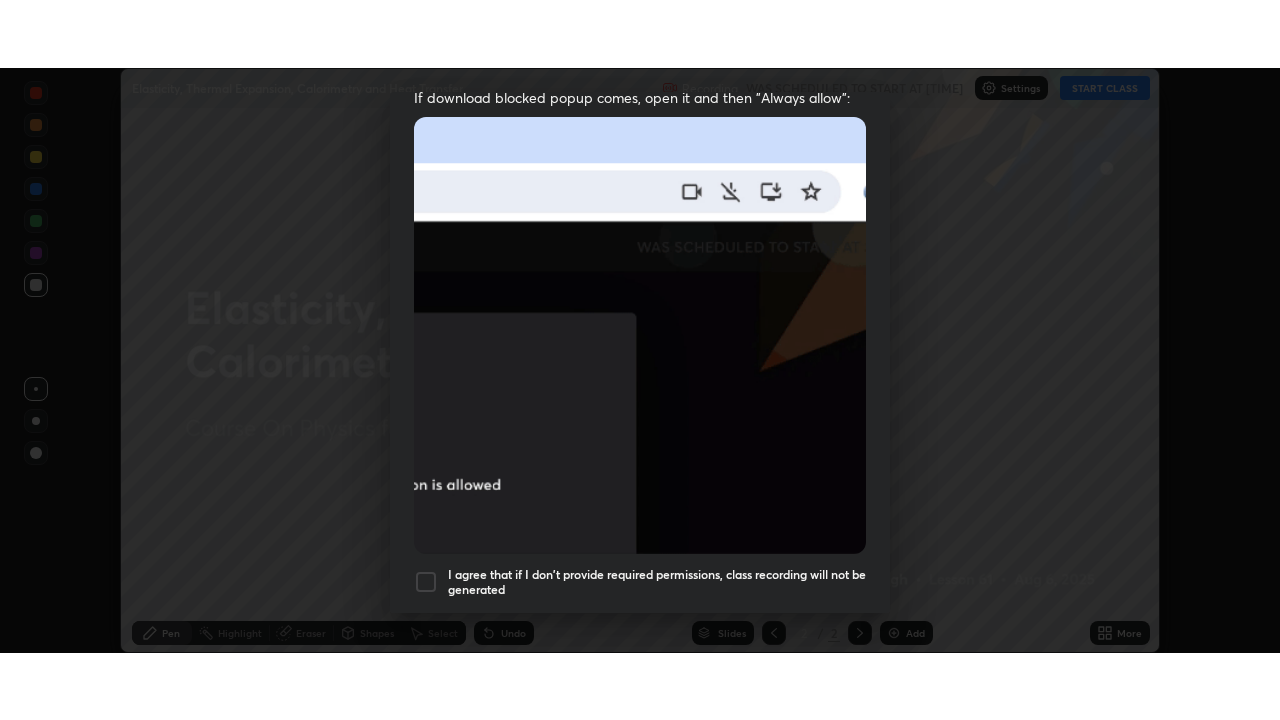 scroll, scrollTop: 479, scrollLeft: 0, axis: vertical 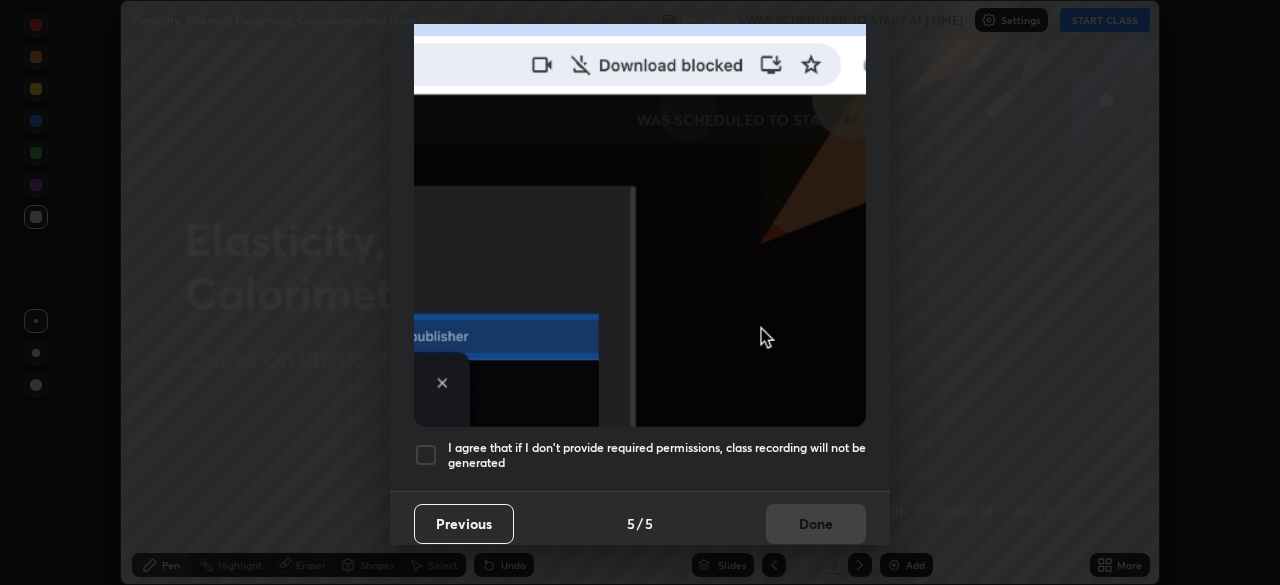 click on "I agree that if I don't provide required permissions, class recording will not be generated" at bounding box center (657, 455) 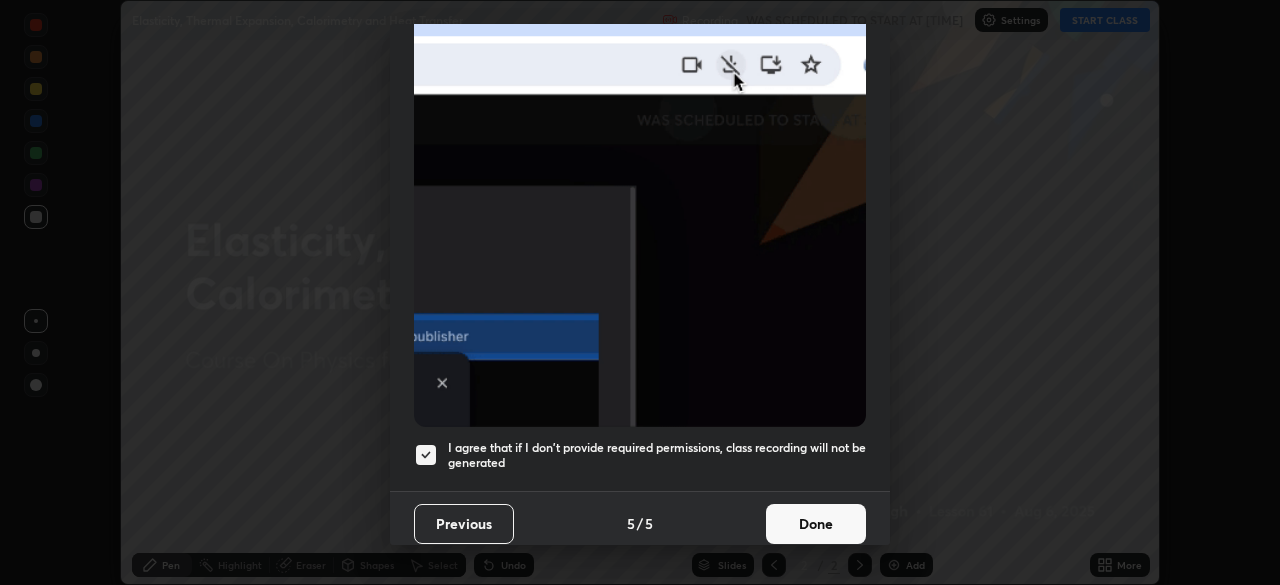 click on "Done" at bounding box center [816, 524] 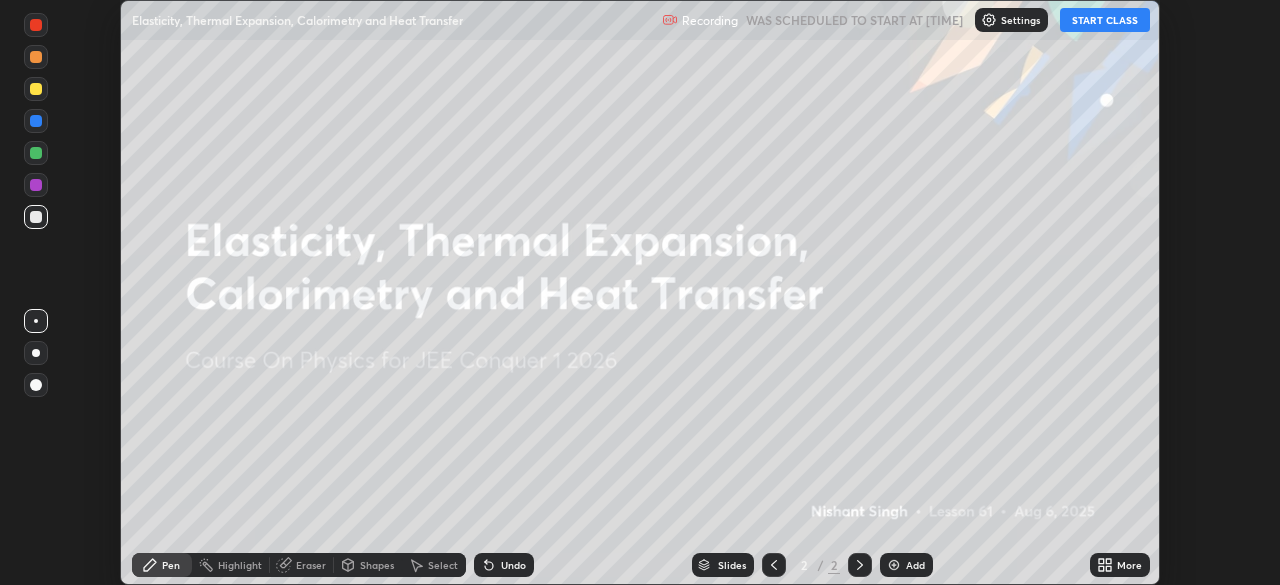 click on "START CLASS" at bounding box center [1105, 20] 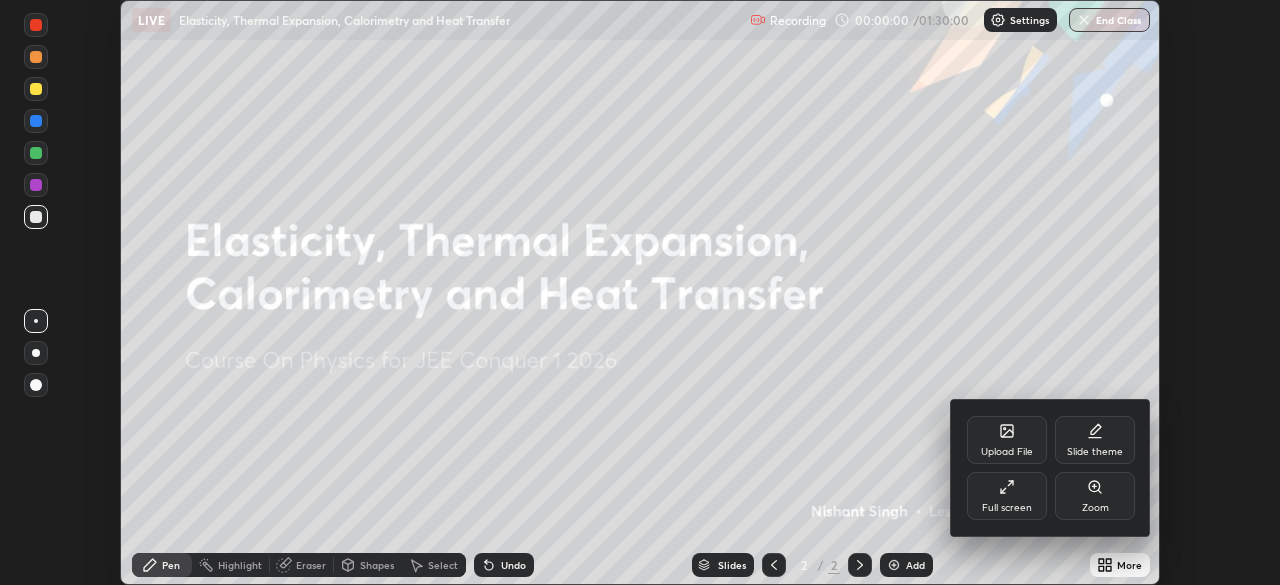 click on "Full screen" at bounding box center (1007, 508) 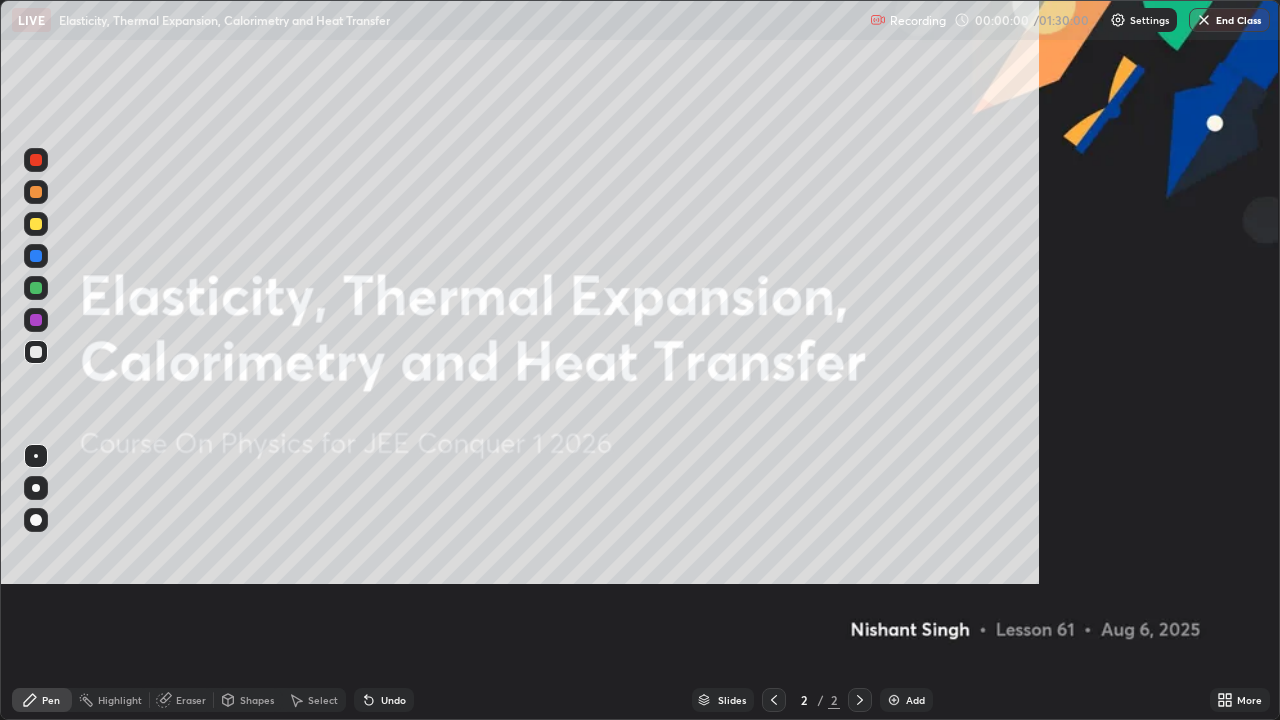 scroll, scrollTop: 99280, scrollLeft: 98720, axis: both 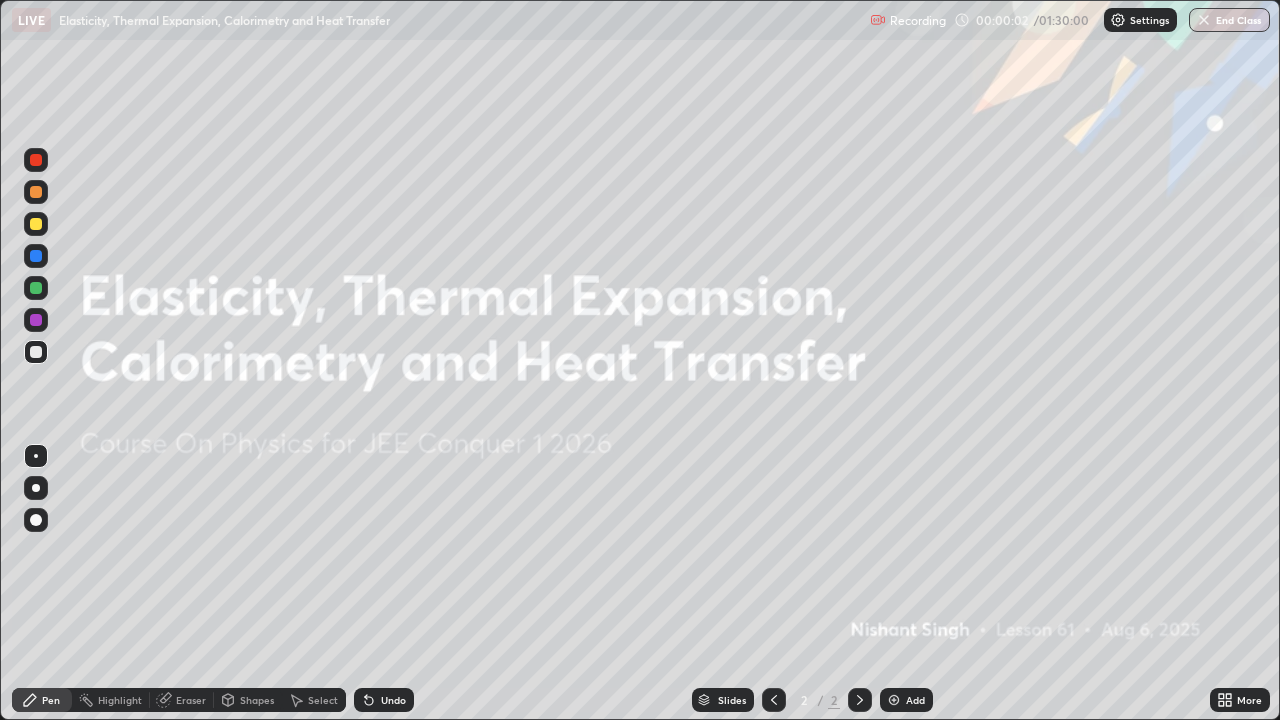 click on "Add" at bounding box center (915, 700) 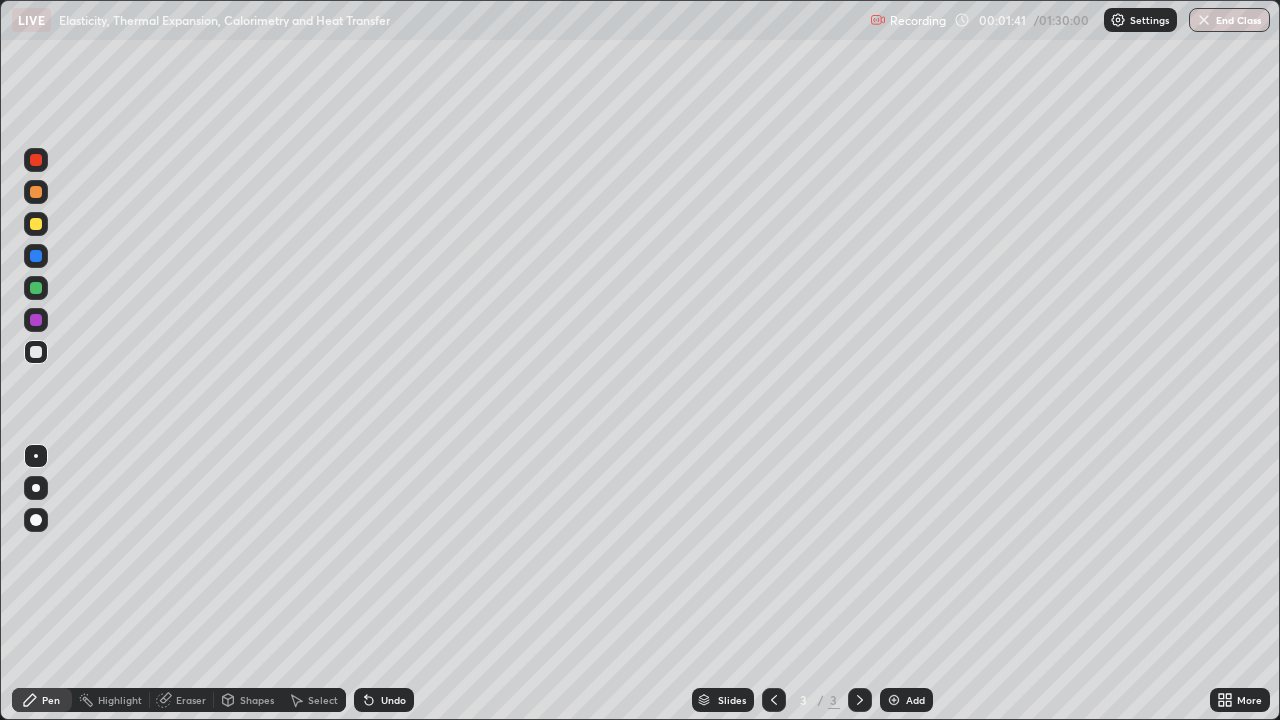 click on "Eraser" at bounding box center (191, 700) 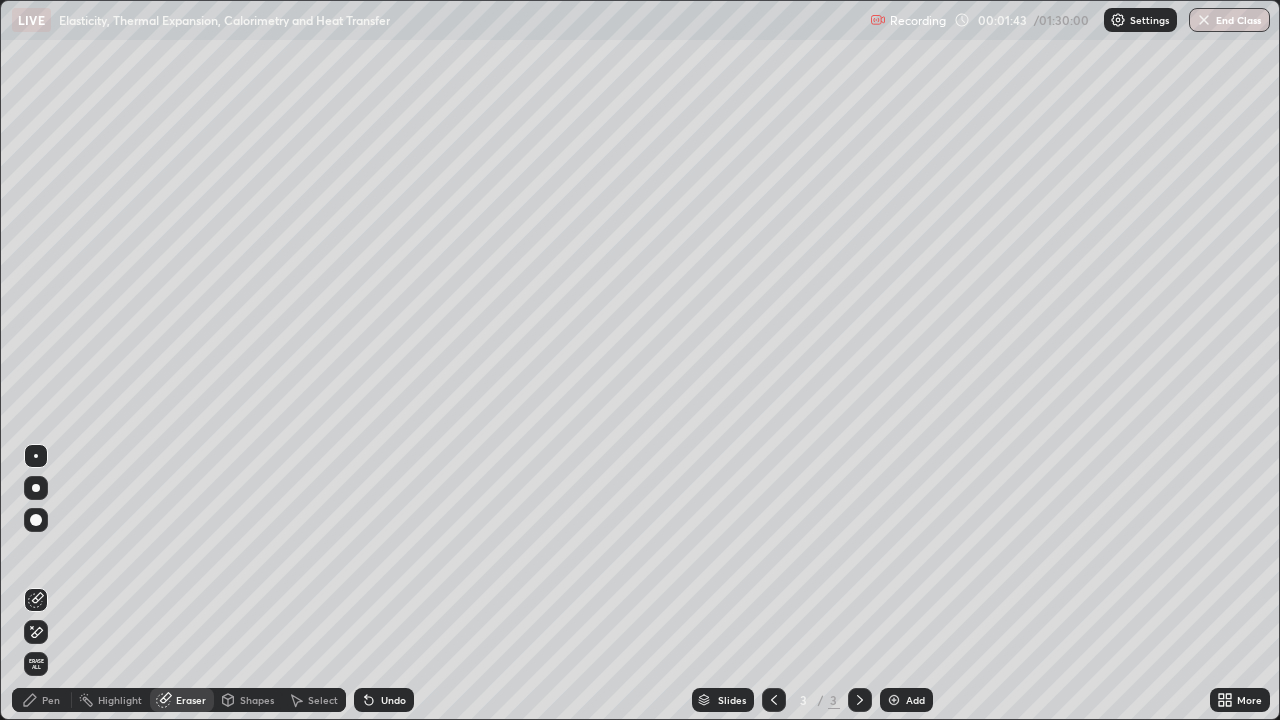 click on "Pen" at bounding box center (51, 700) 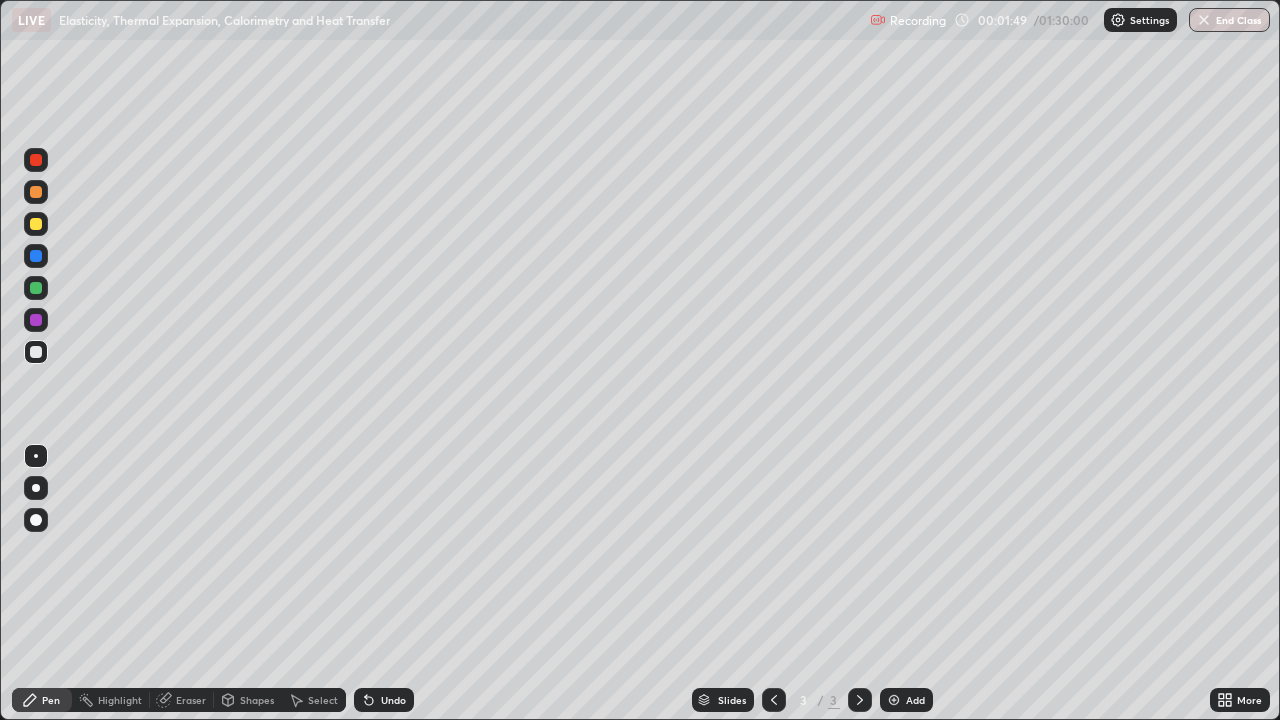 click on "Eraser" at bounding box center (191, 700) 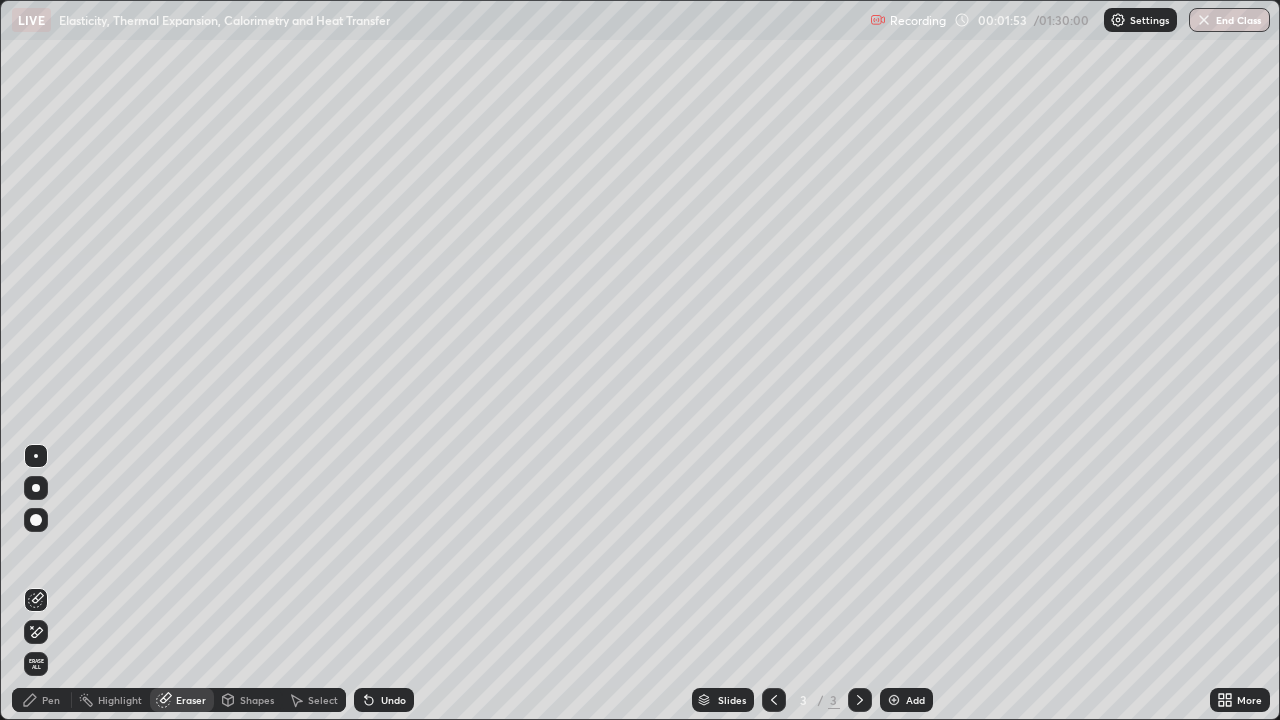 click on "Pen" at bounding box center [51, 700] 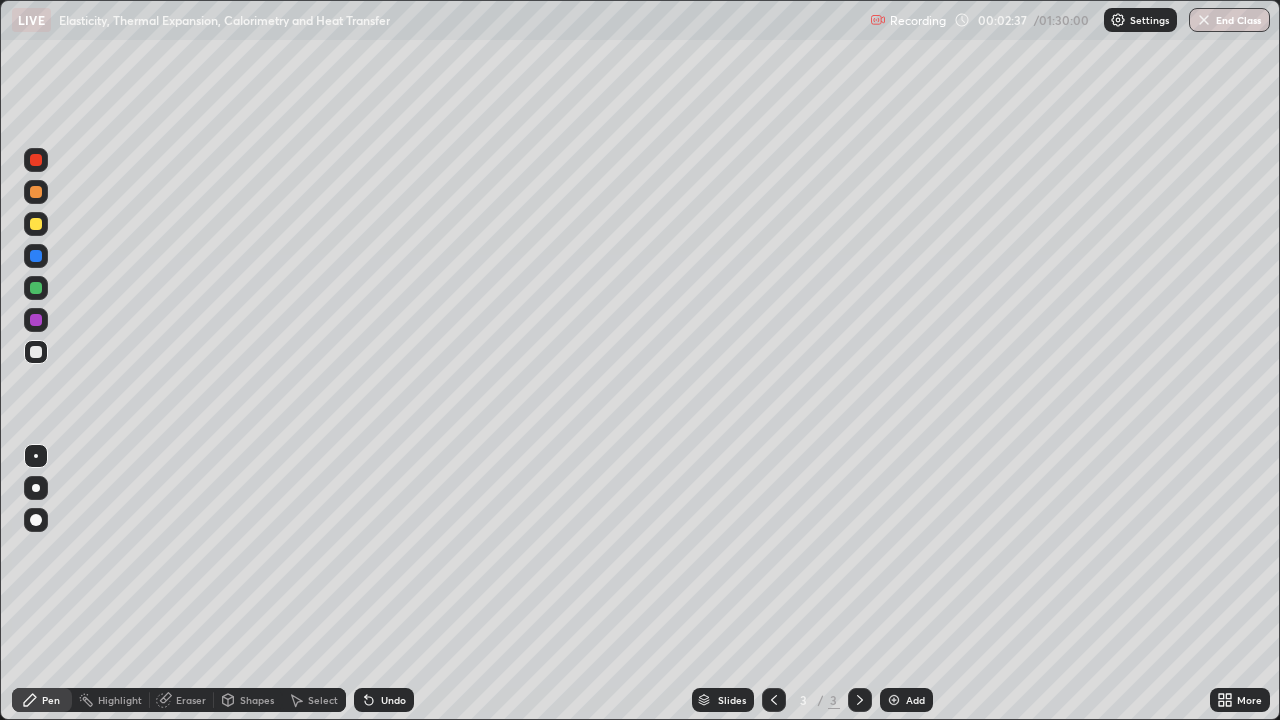 click at bounding box center [36, 224] 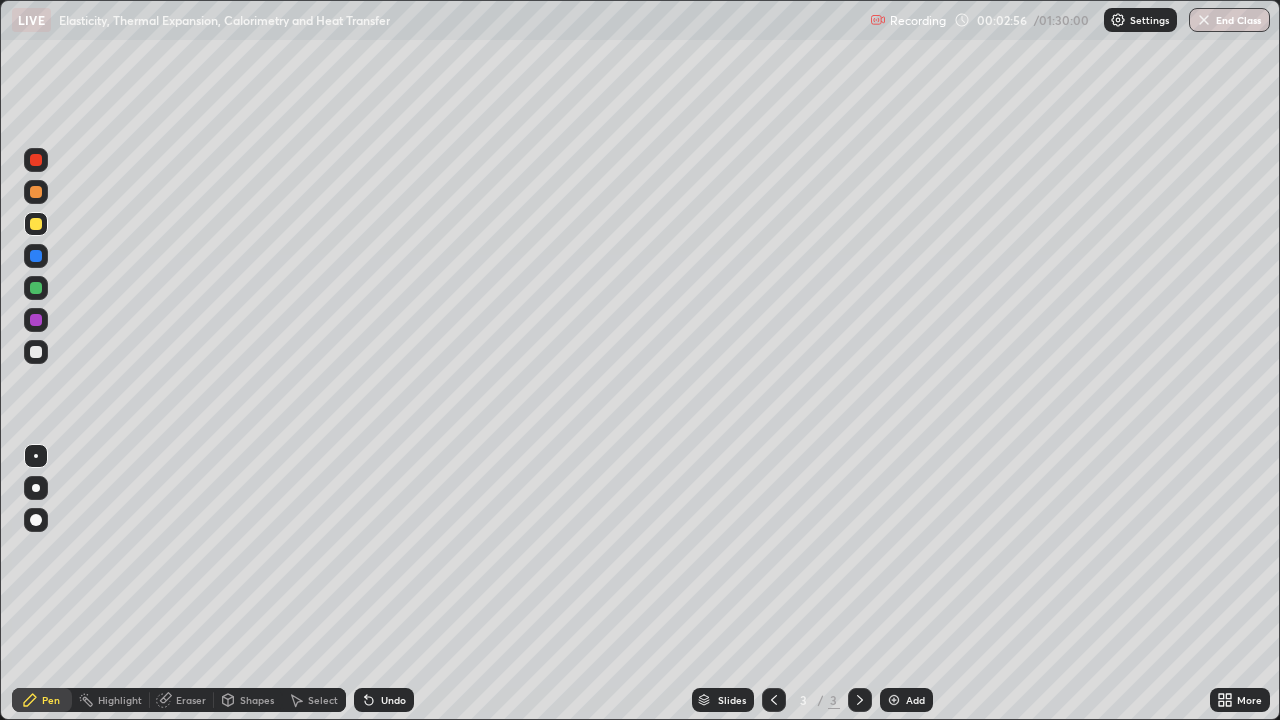 click at bounding box center (36, 256) 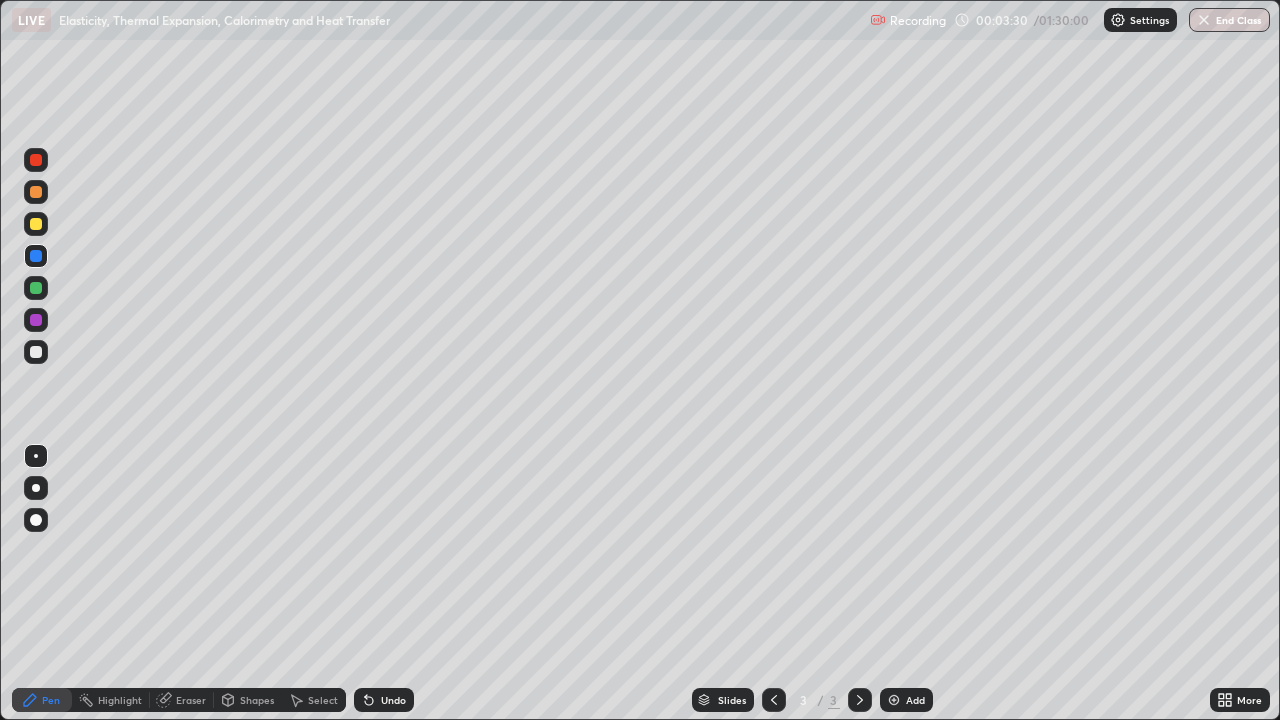 click at bounding box center [36, 352] 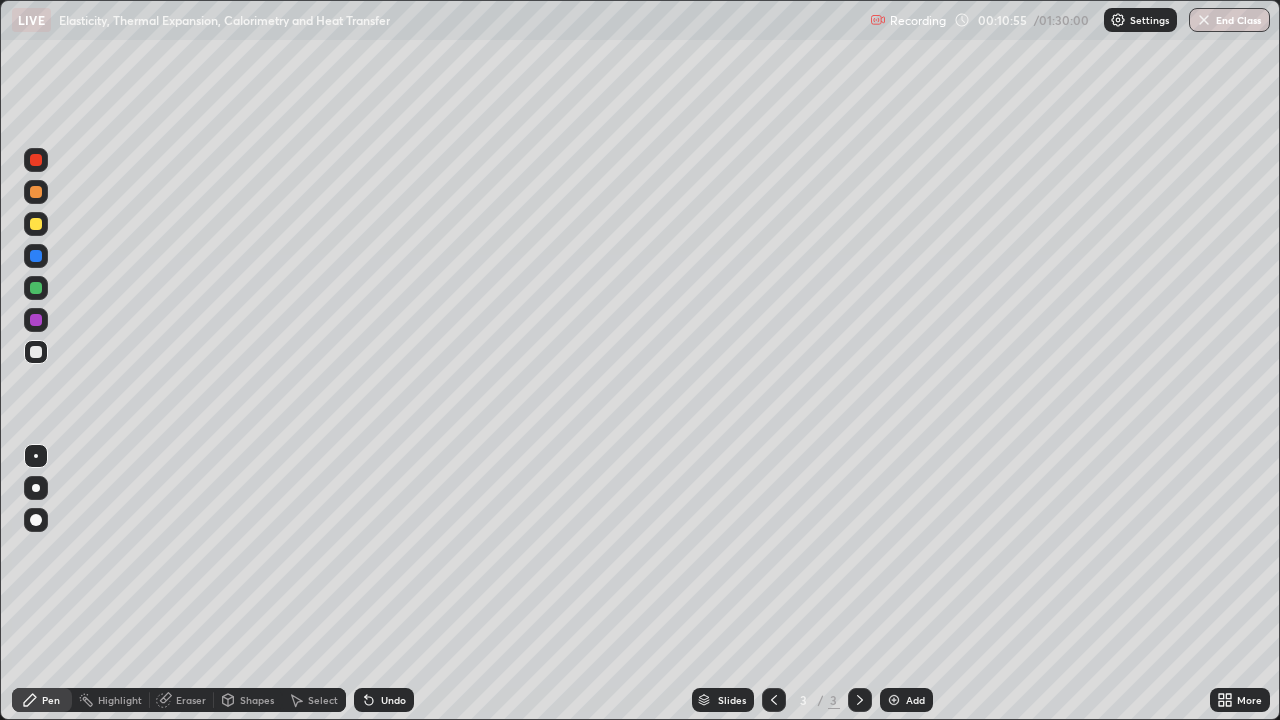 click 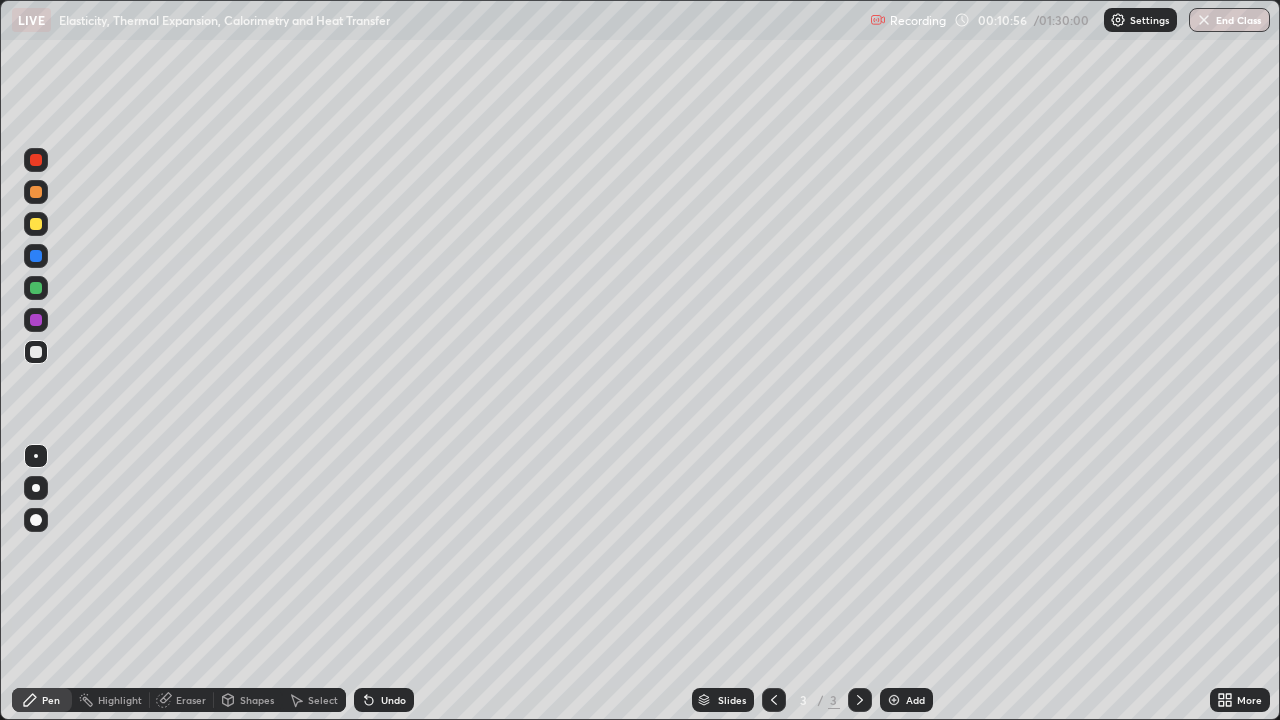 click at bounding box center [894, 700] 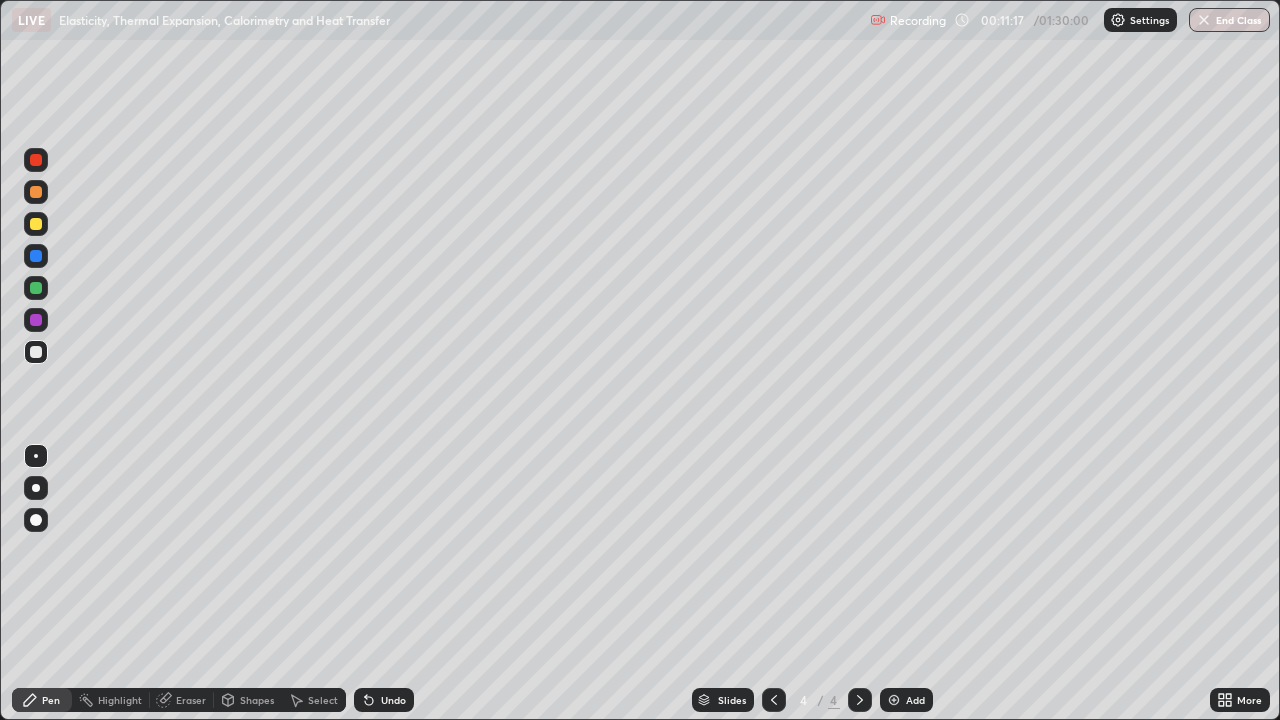 click at bounding box center (36, 256) 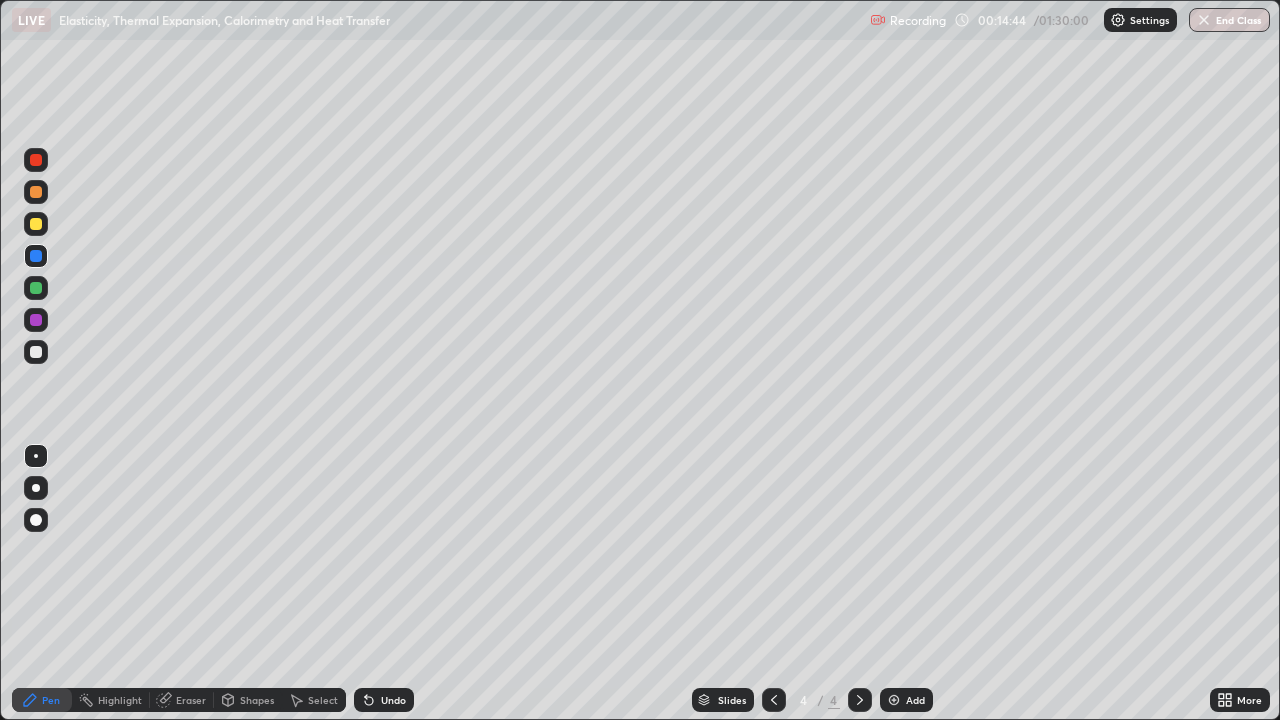 click at bounding box center [36, 288] 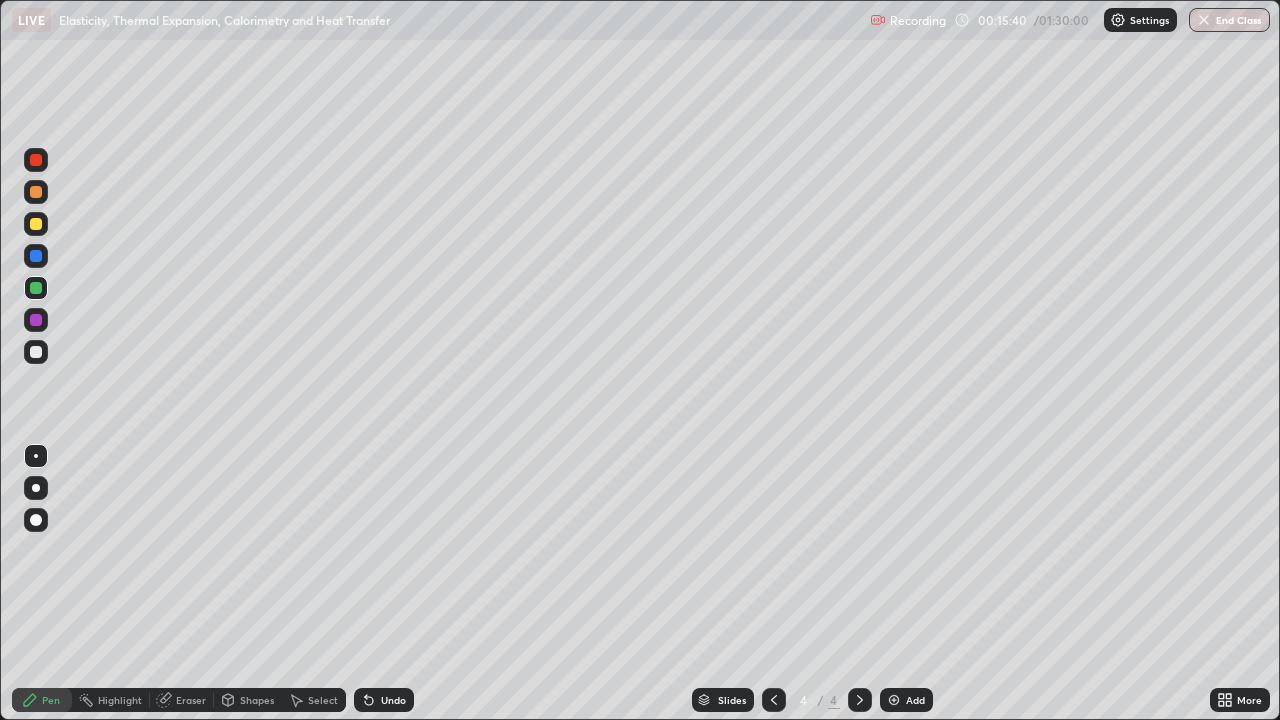 click at bounding box center [36, 224] 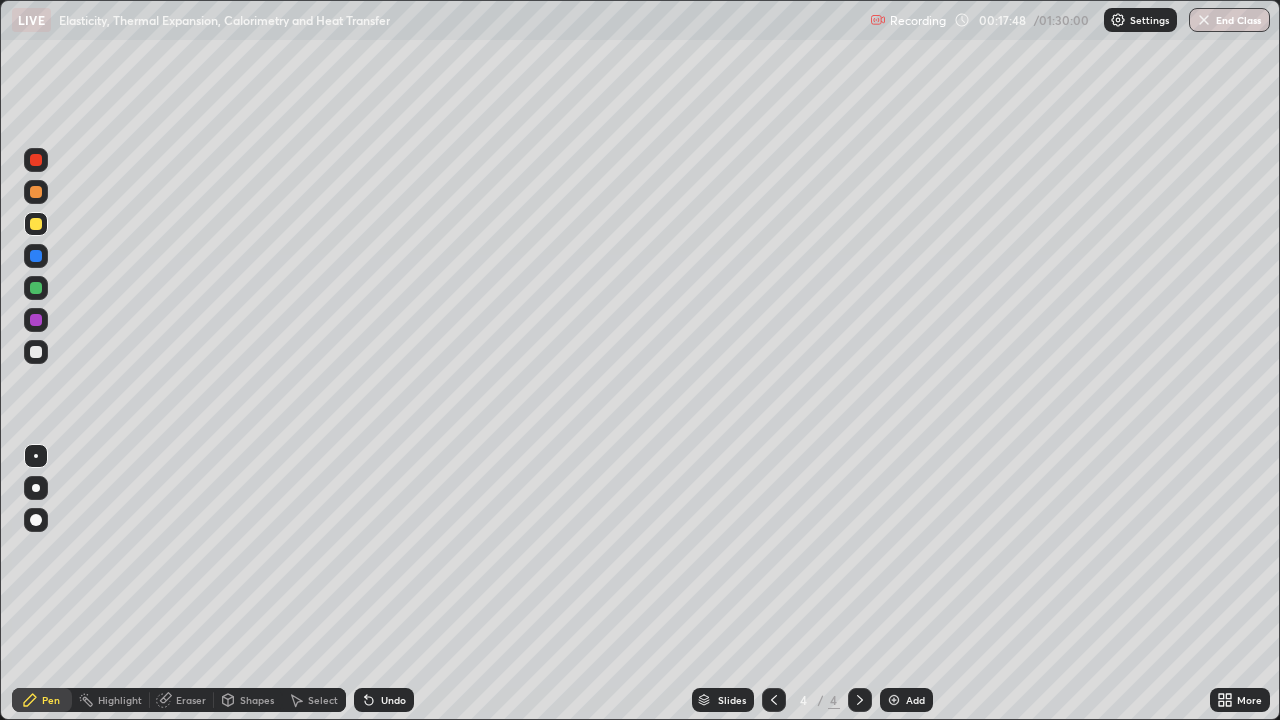 click on "Undo" at bounding box center (393, 700) 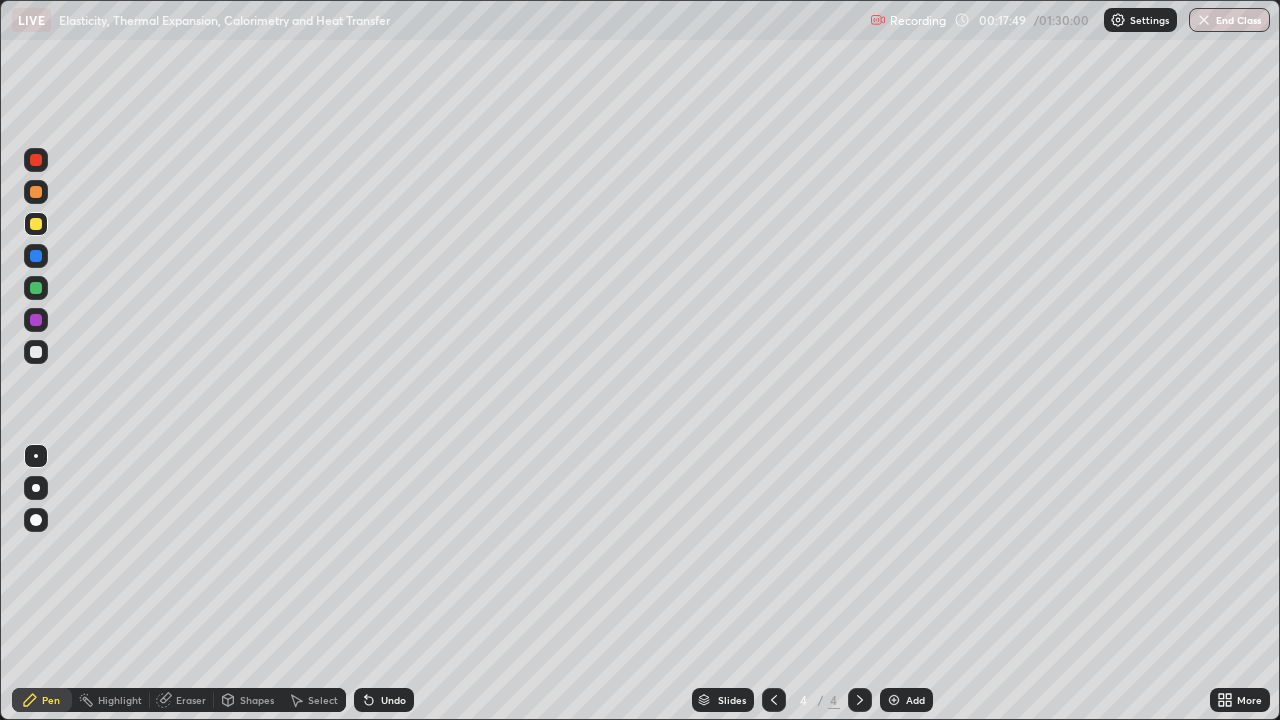 click on "Undo" at bounding box center [393, 700] 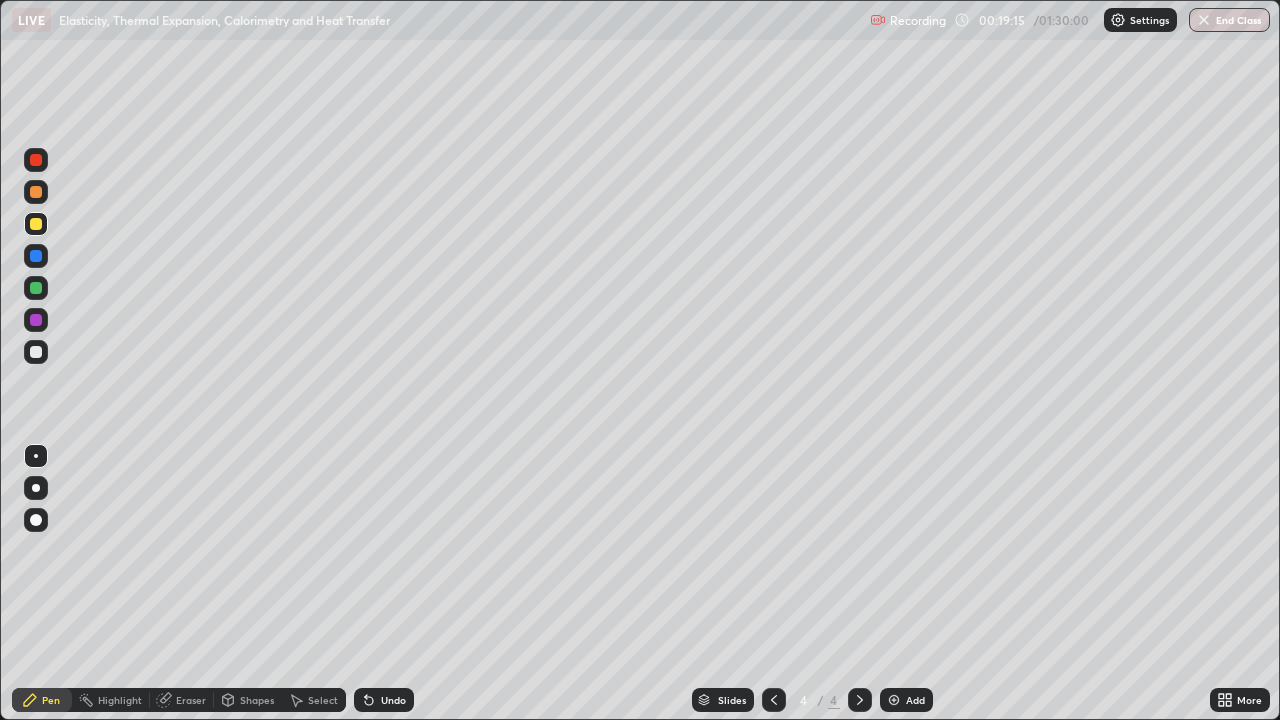 click at bounding box center [36, 352] 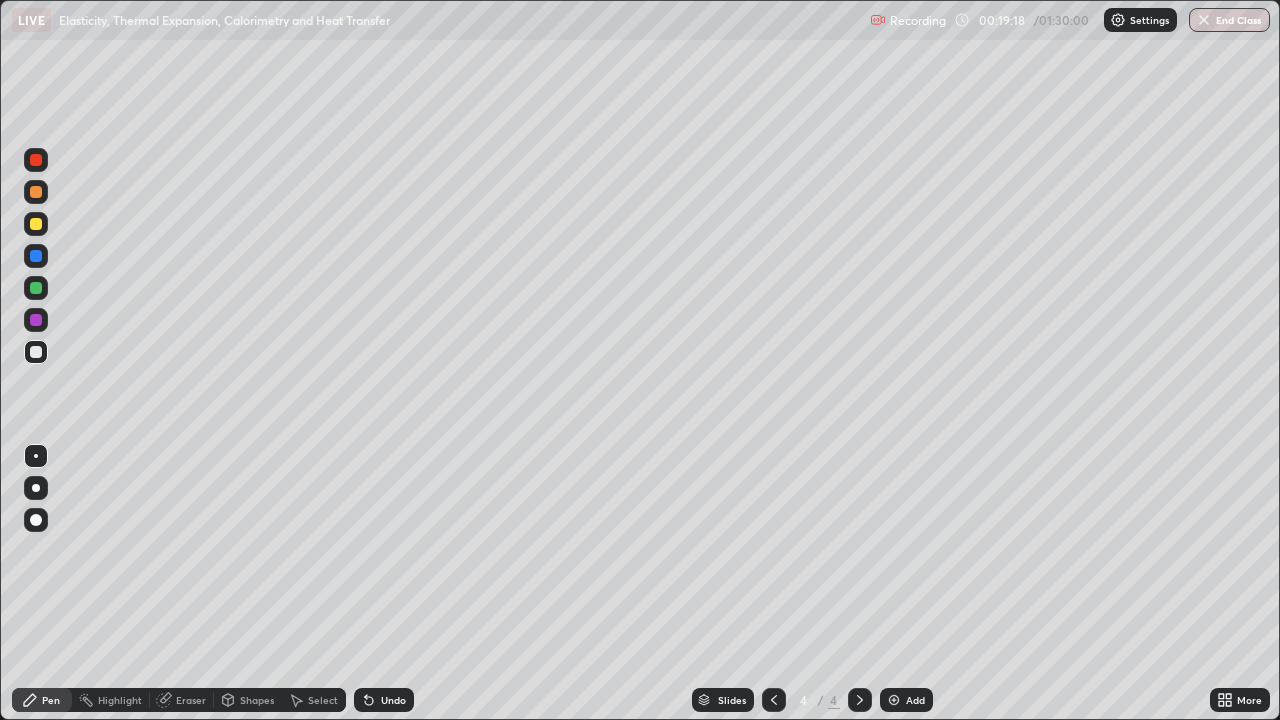 click 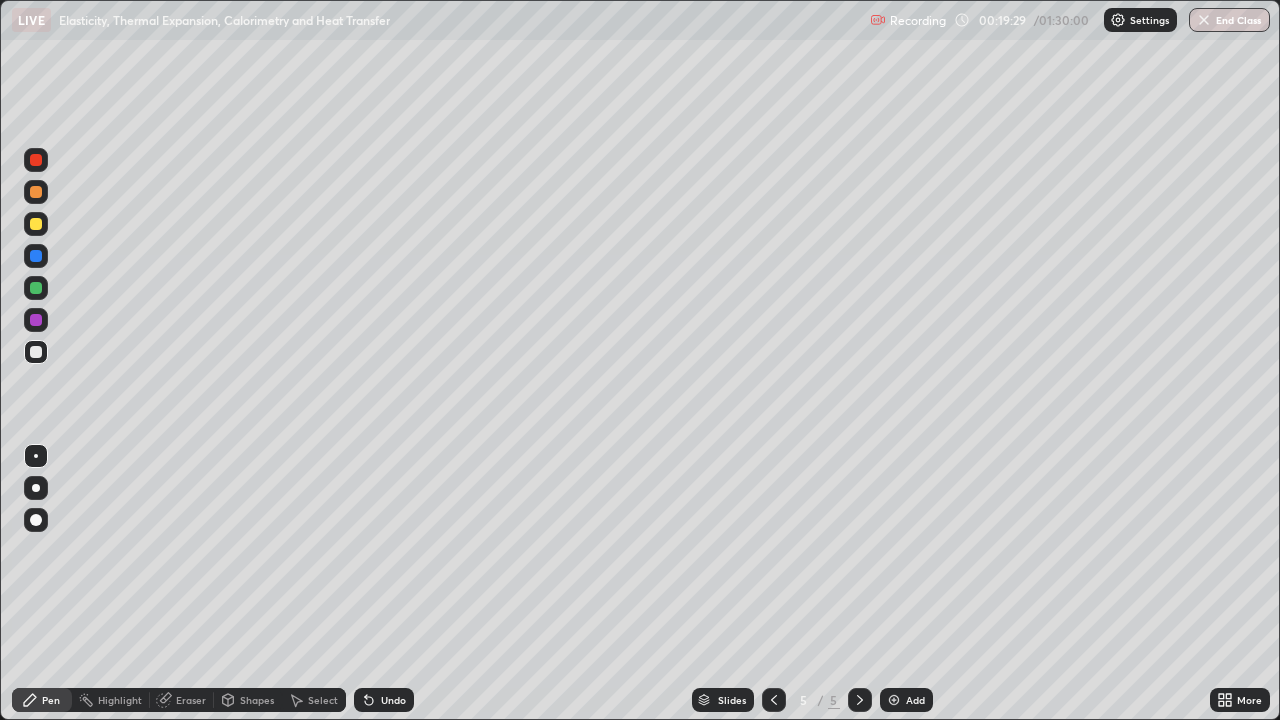 click at bounding box center [36, 224] 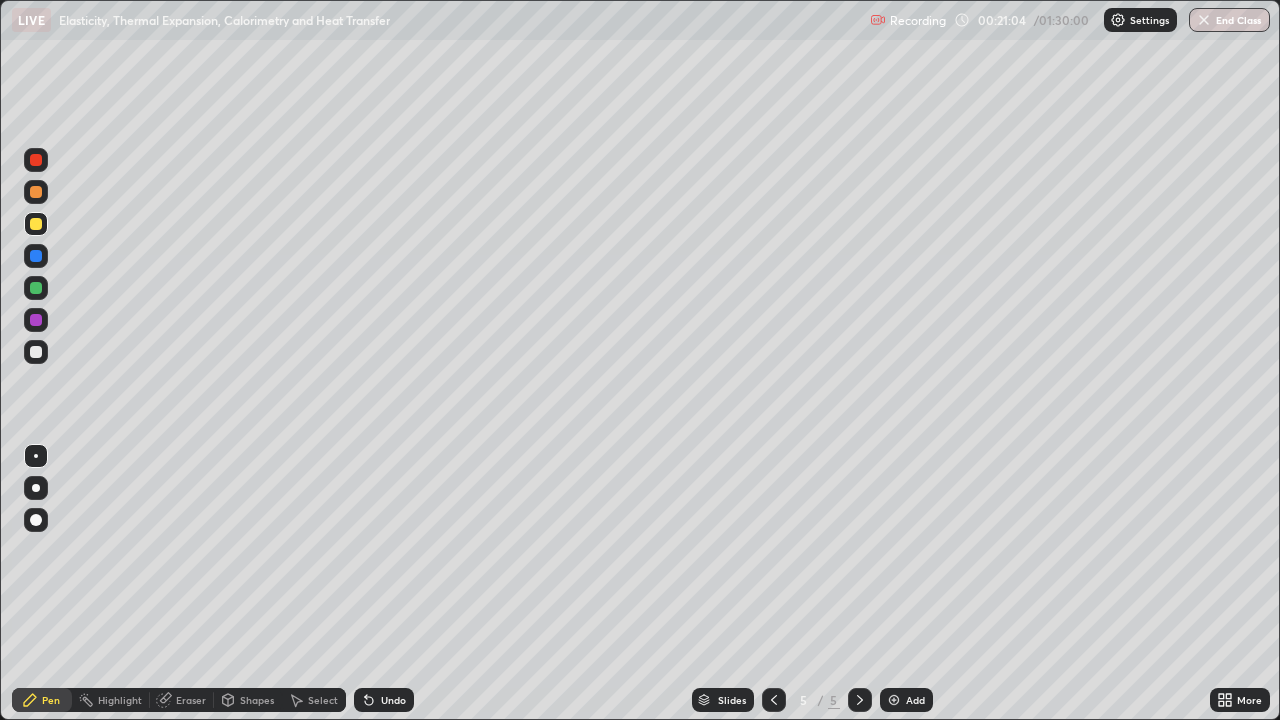 click at bounding box center [36, 288] 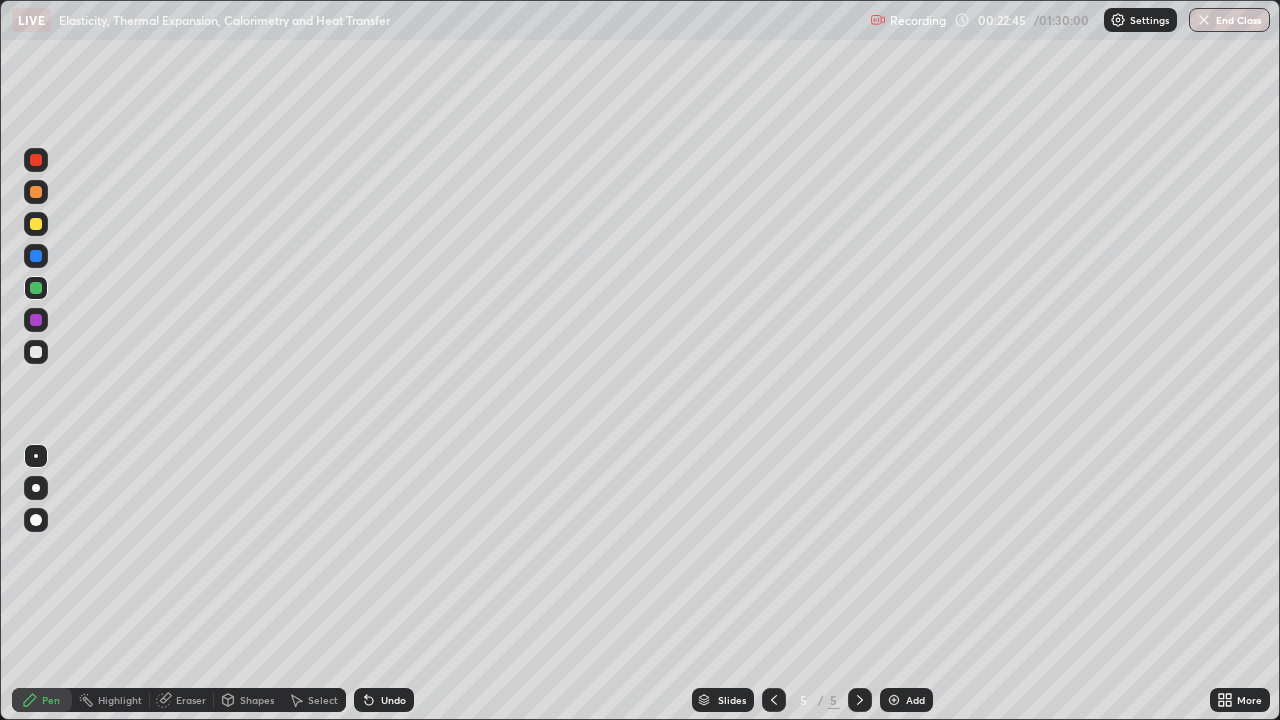 click 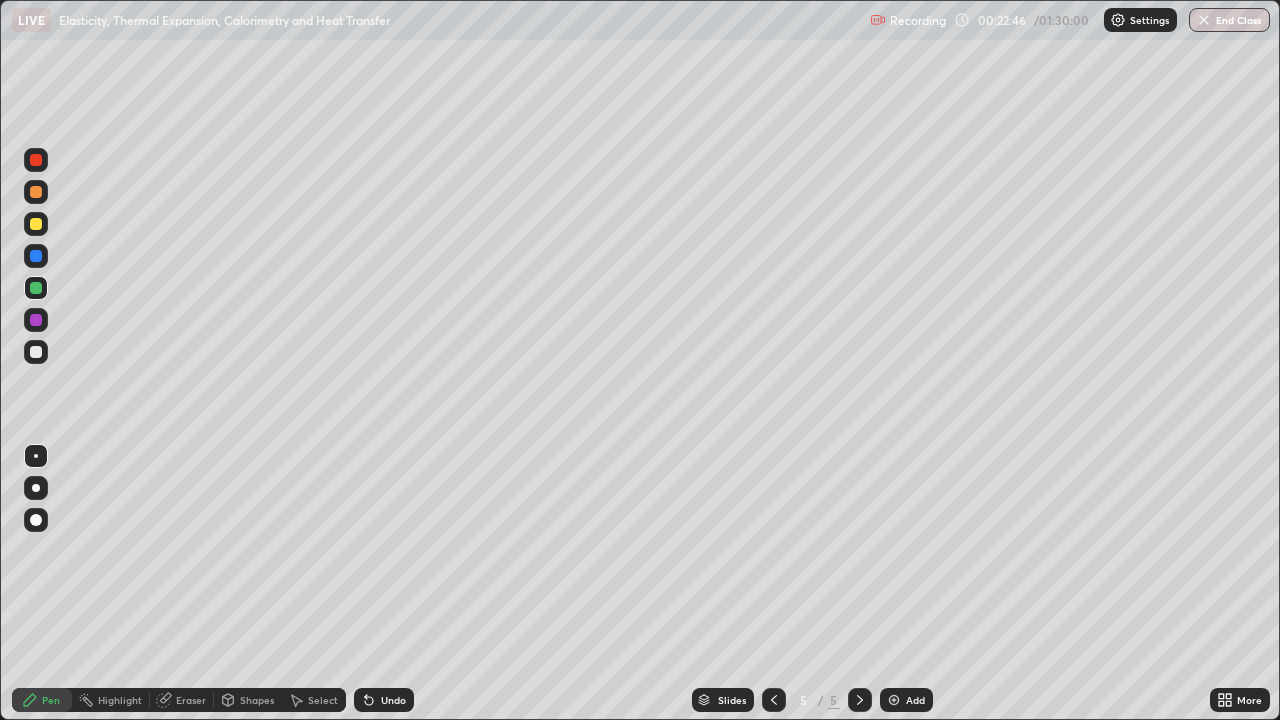 click on "Add" at bounding box center (915, 700) 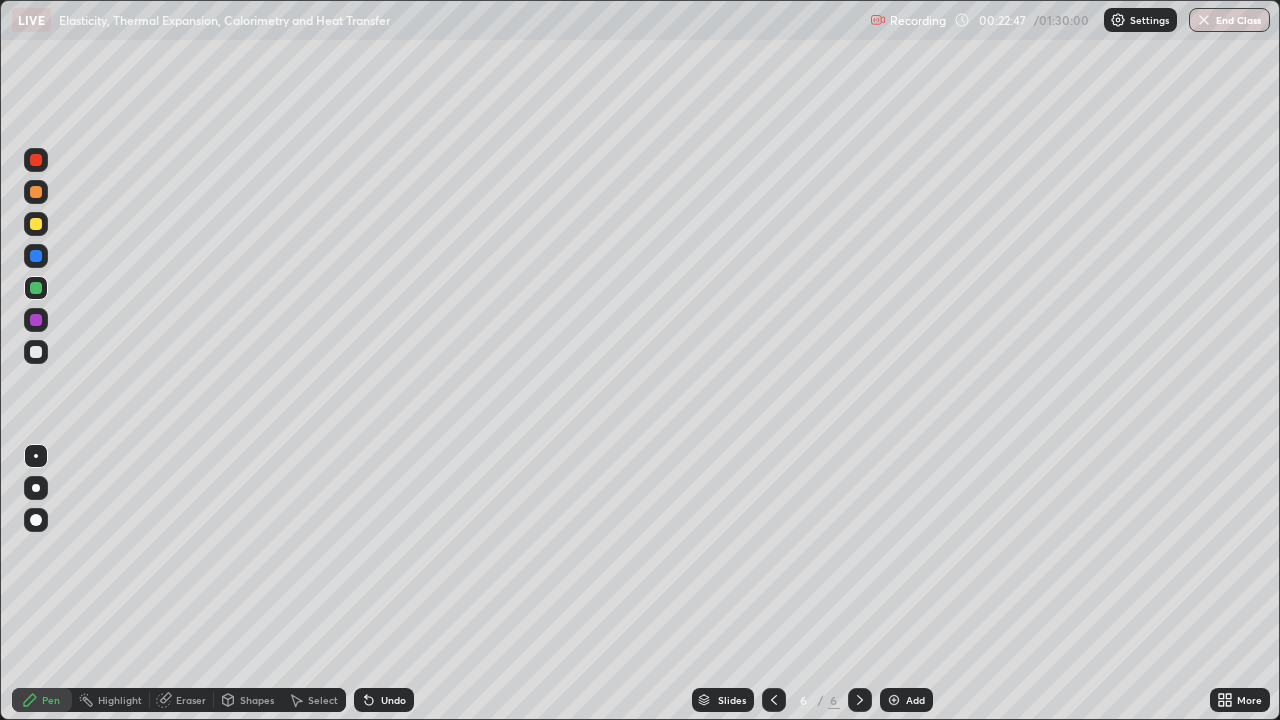 click on "Shapes" at bounding box center (257, 700) 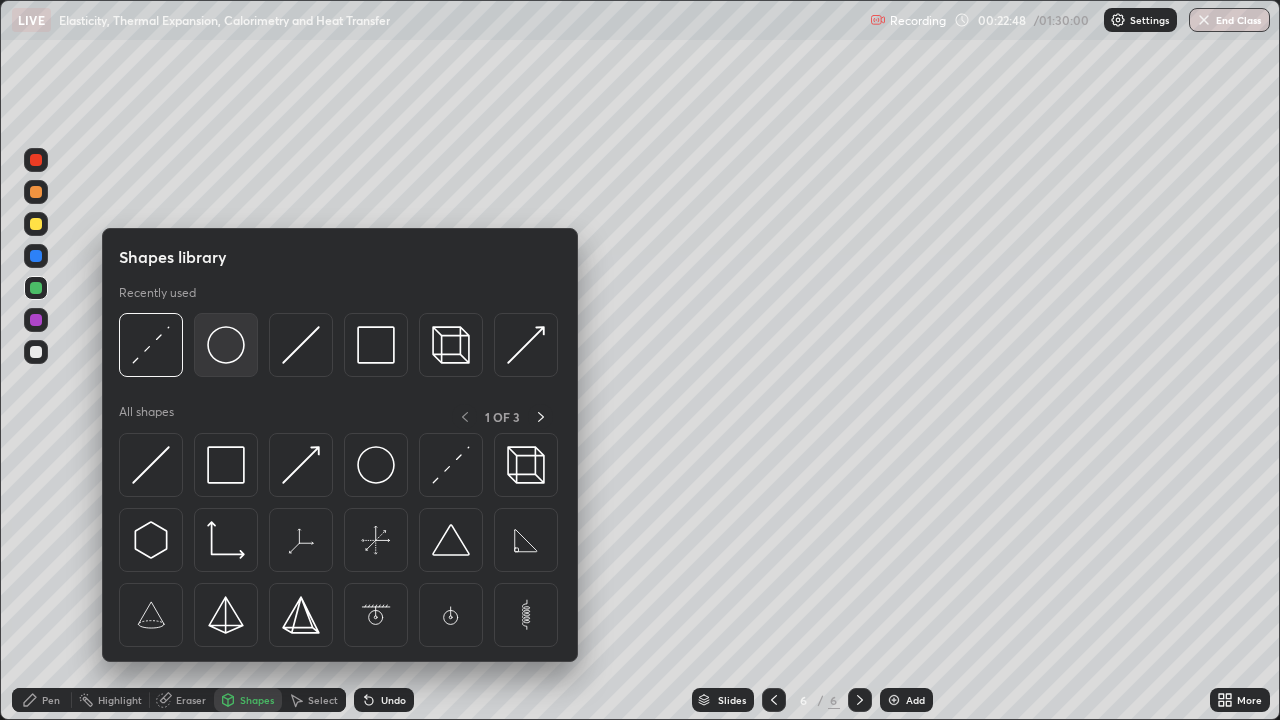 click at bounding box center [226, 345] 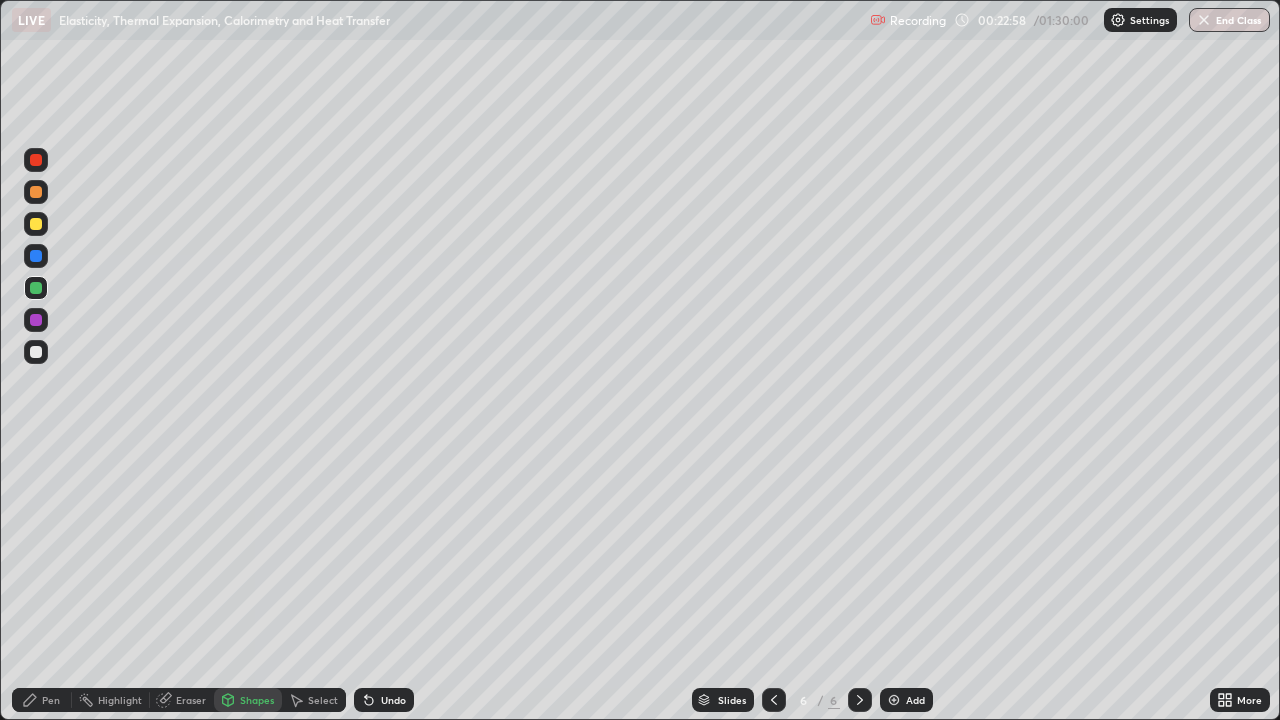 click at bounding box center [36, 192] 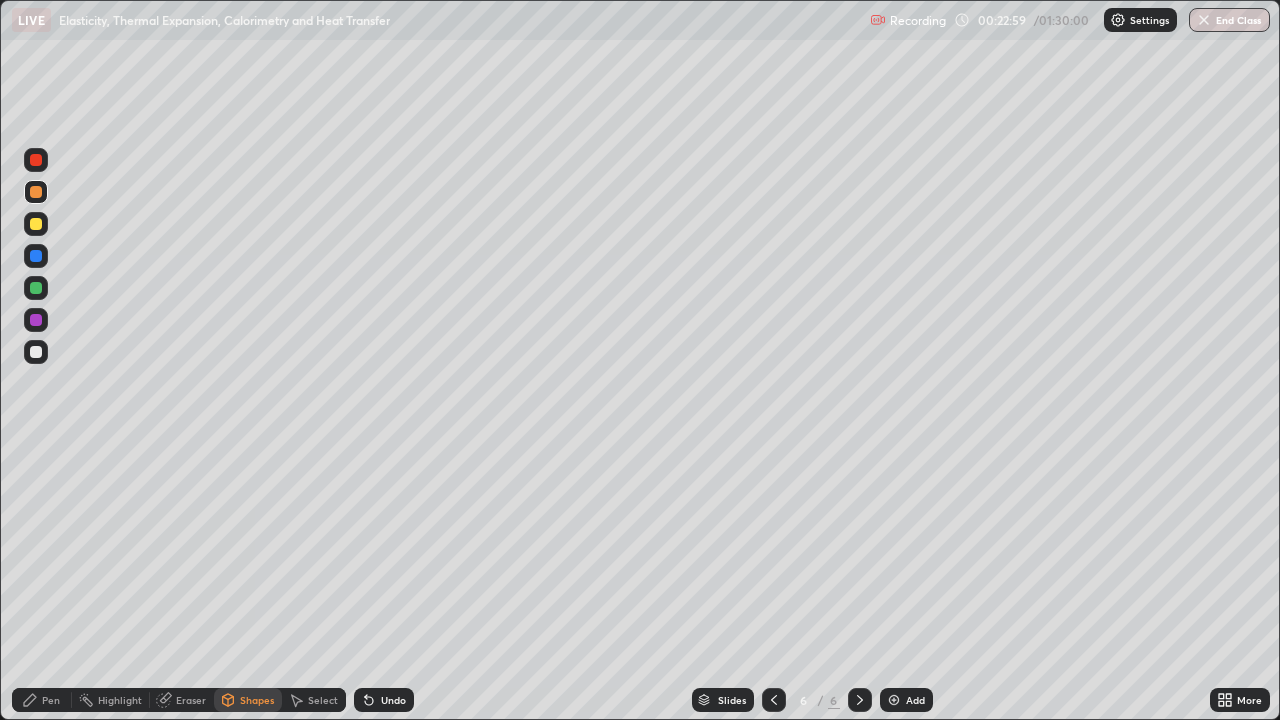 click on "Pen" at bounding box center (51, 700) 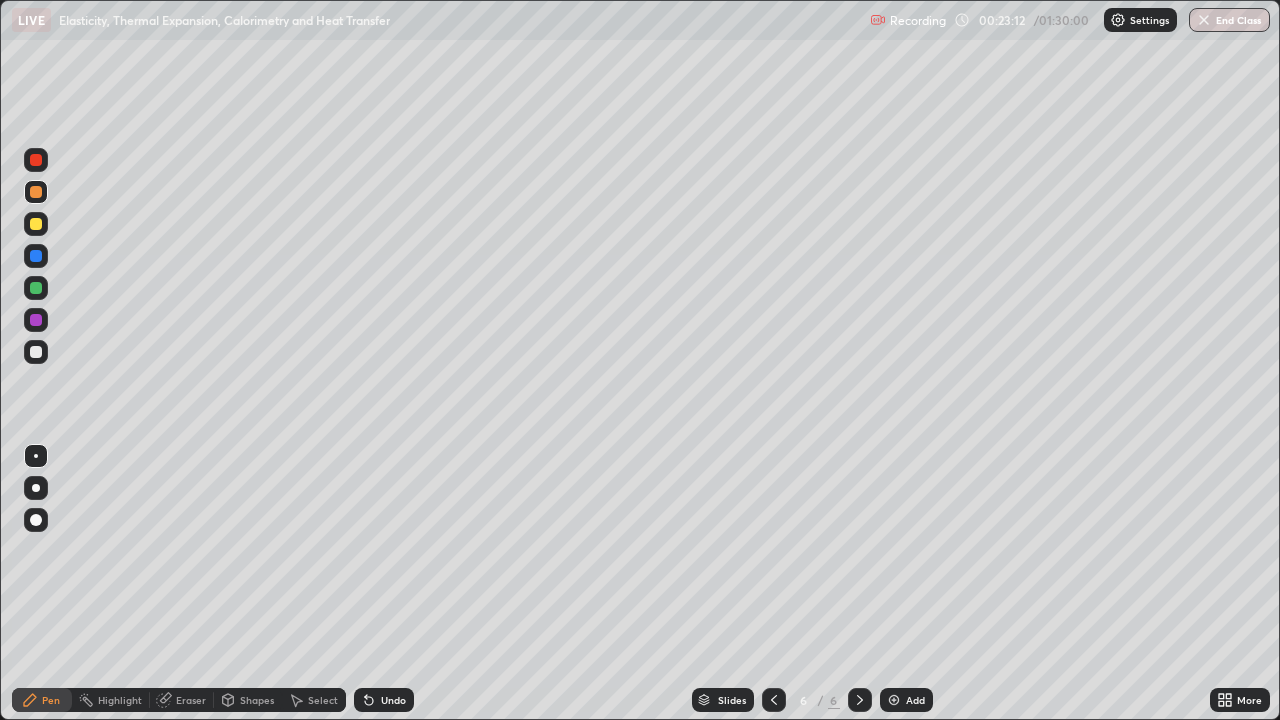 click at bounding box center (36, 256) 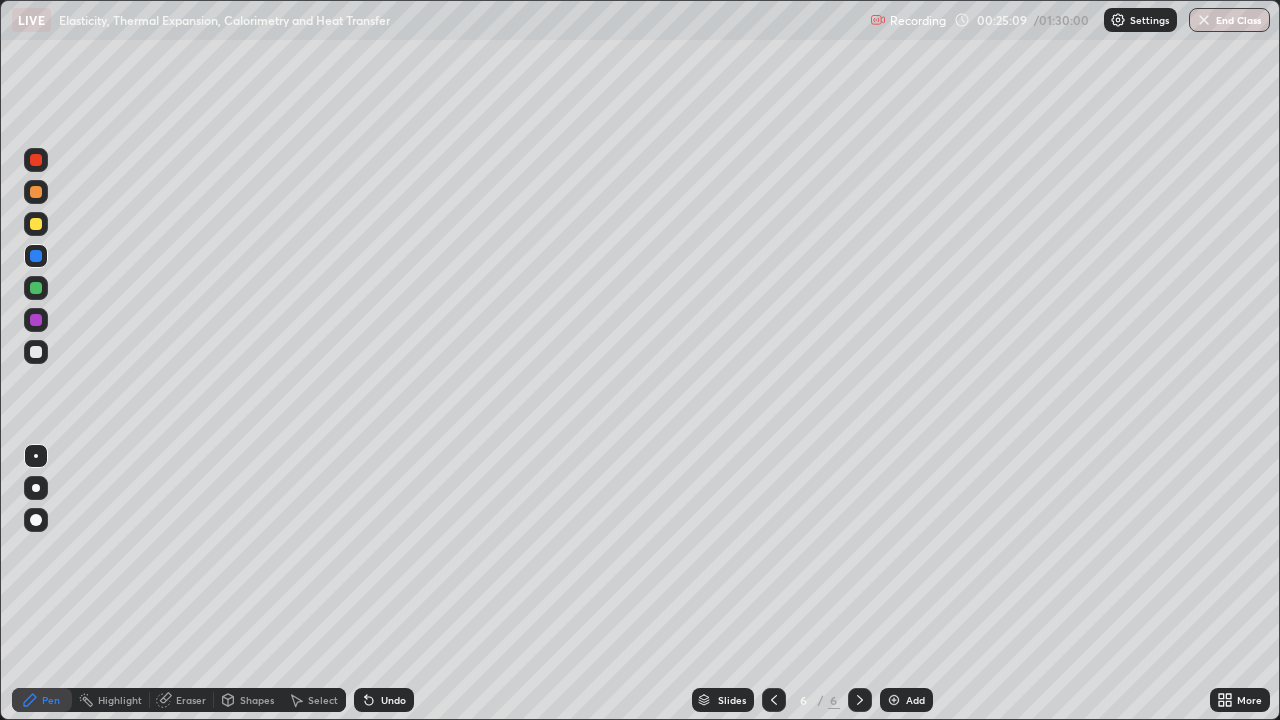 click at bounding box center [36, 224] 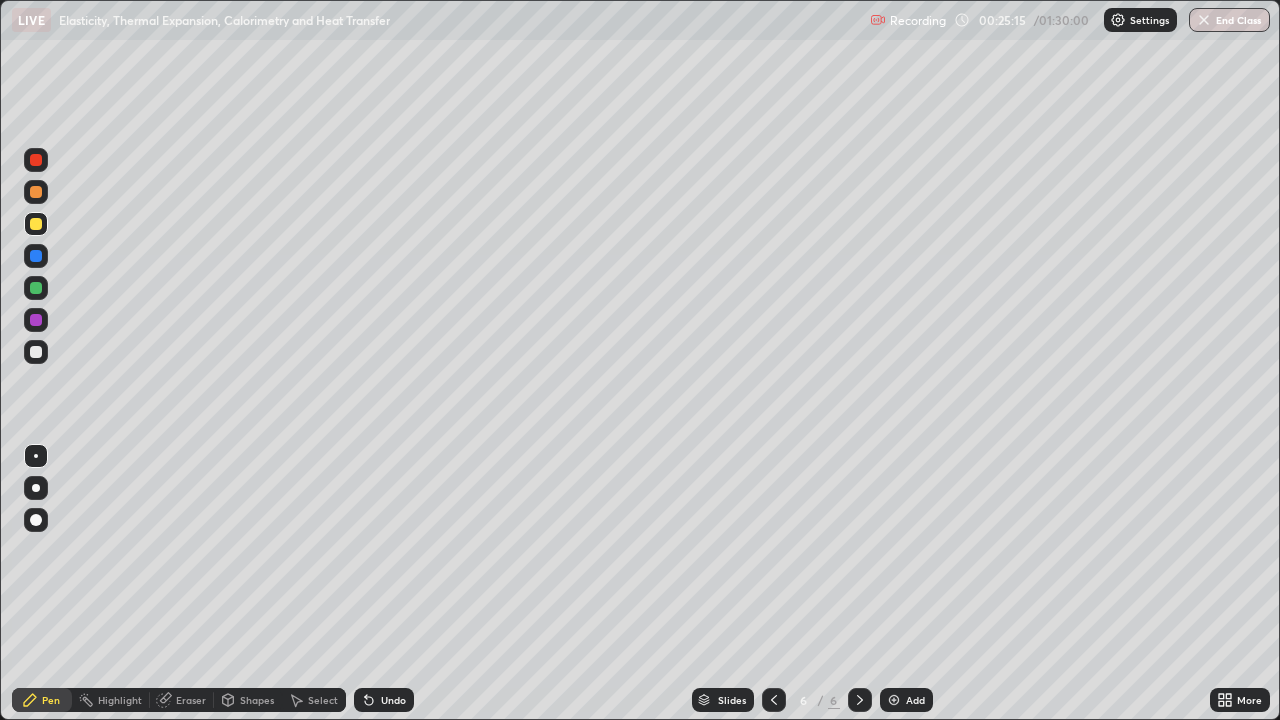 click 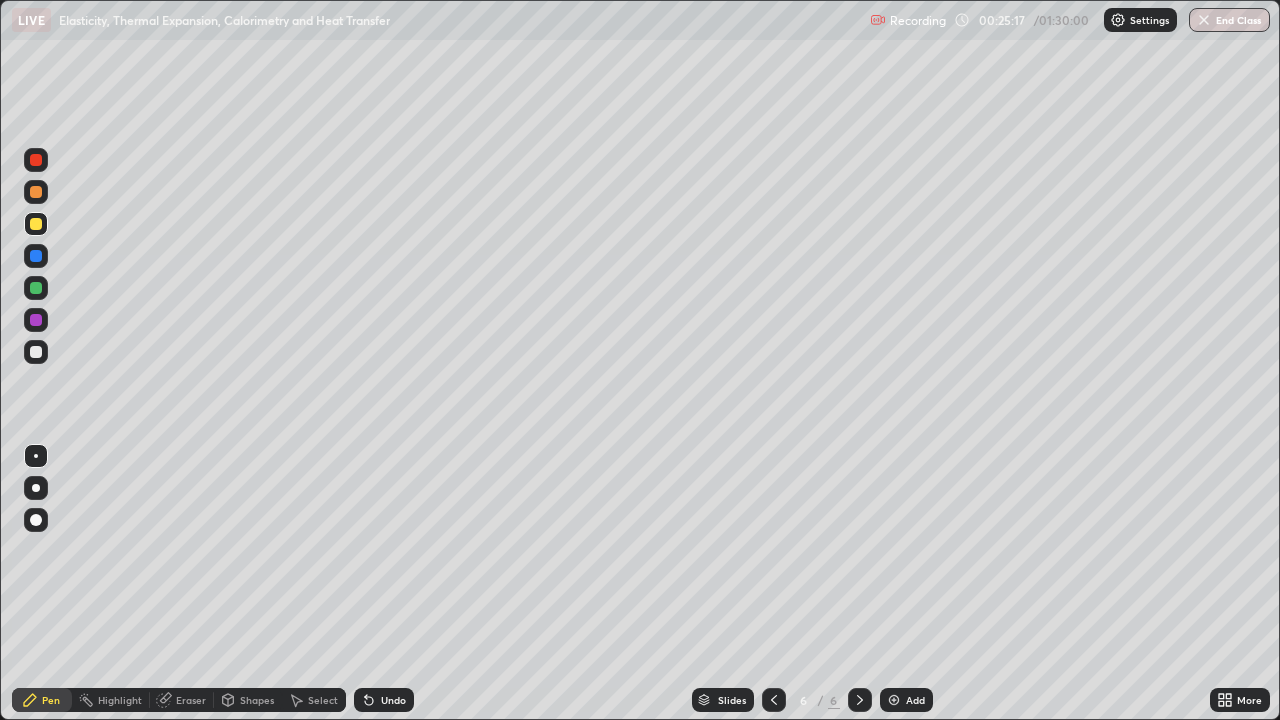 click at bounding box center [36, 160] 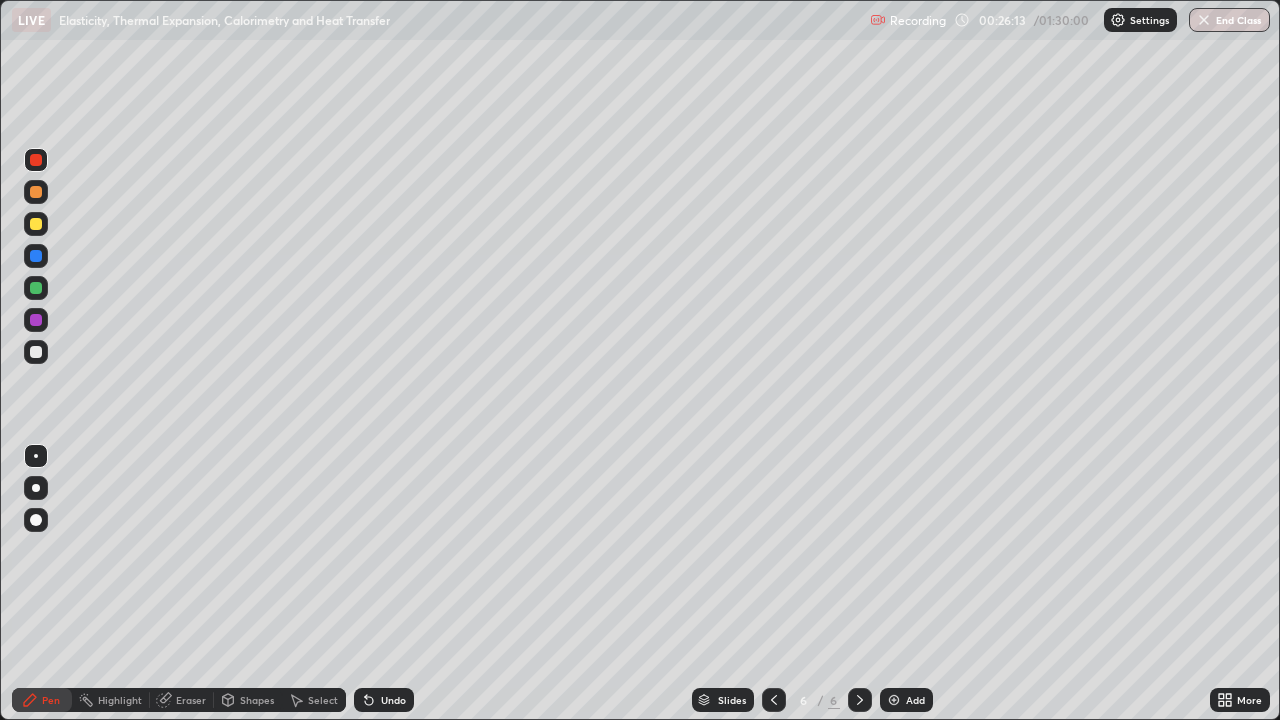 click at bounding box center (36, 352) 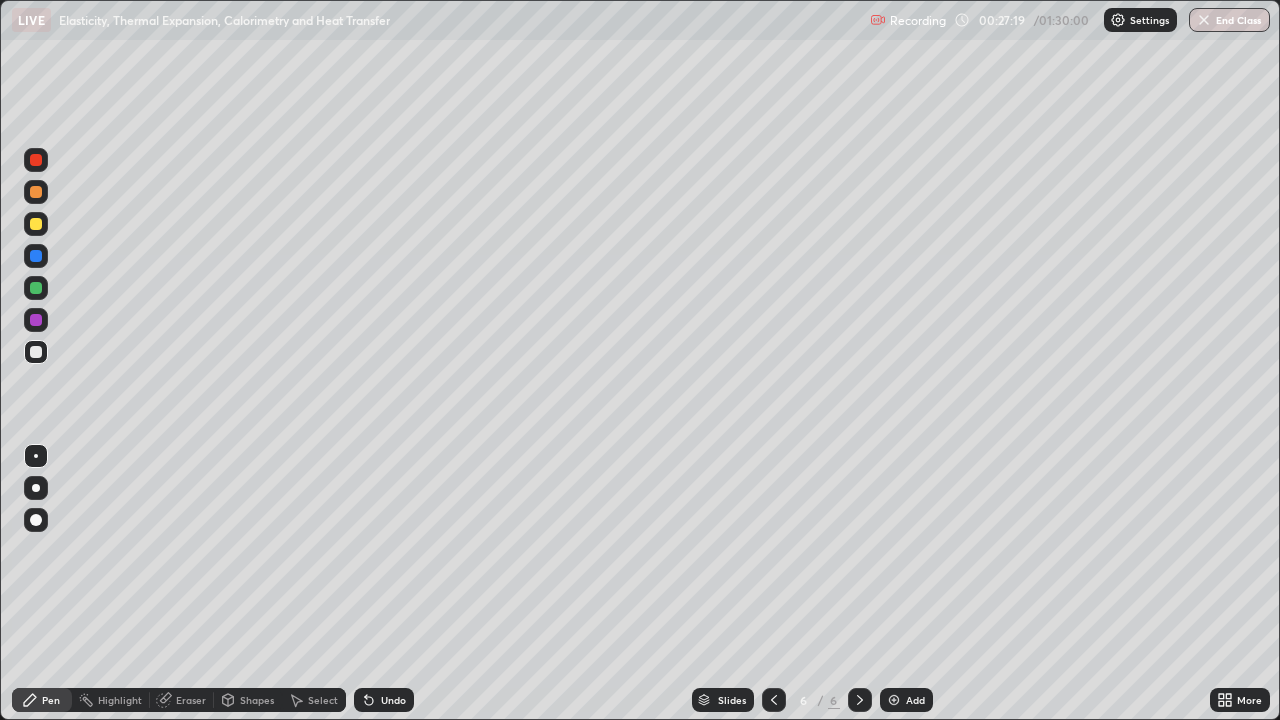 click at bounding box center (36, 352) 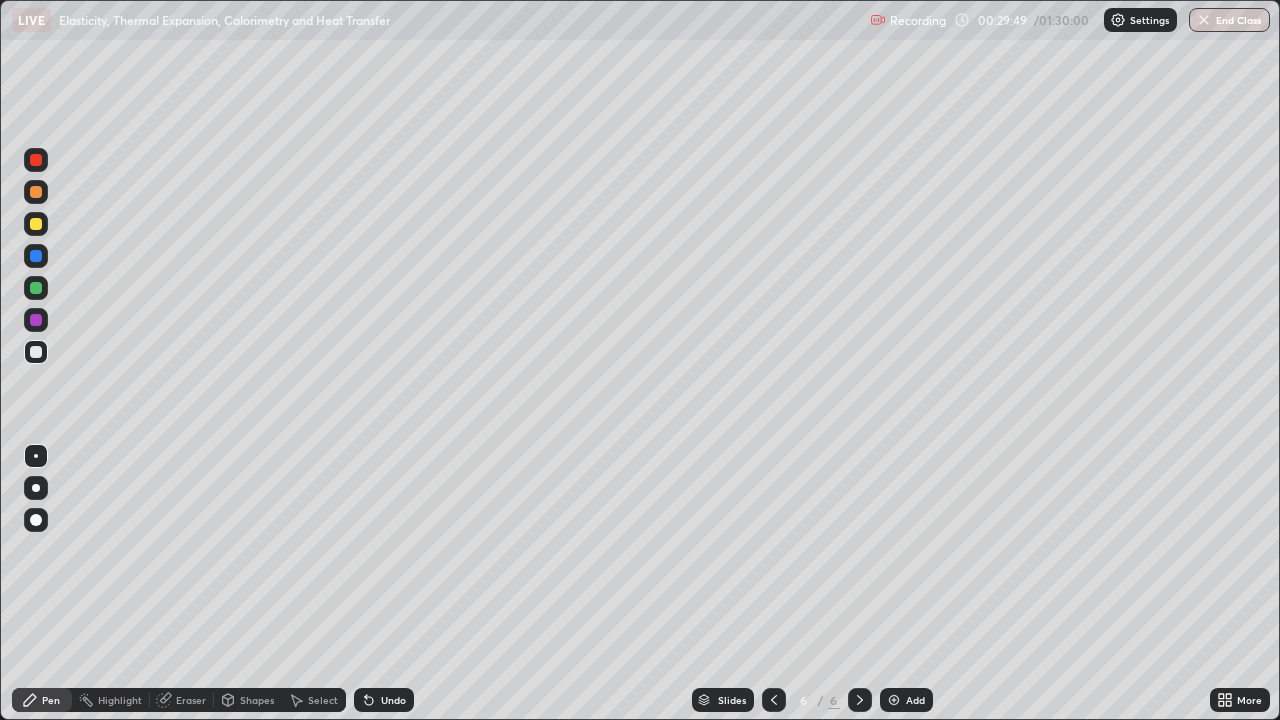 click on "Undo" at bounding box center [393, 700] 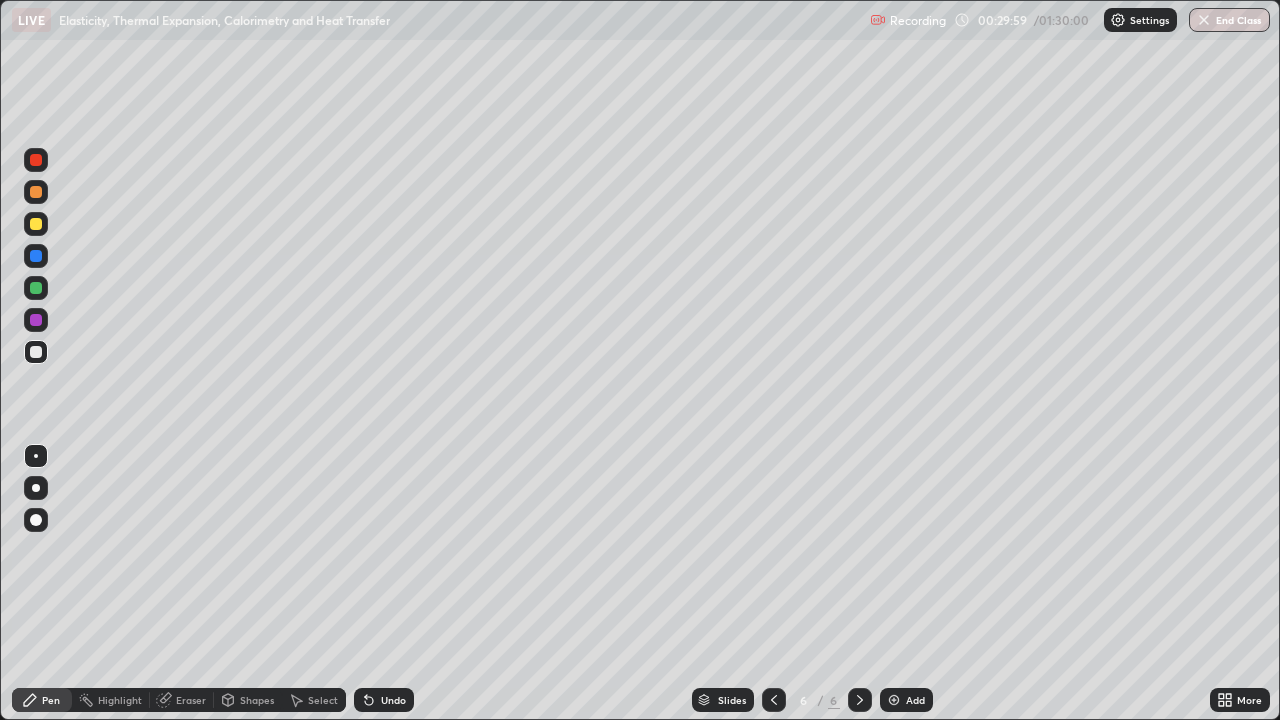 click on "Undo" at bounding box center [393, 700] 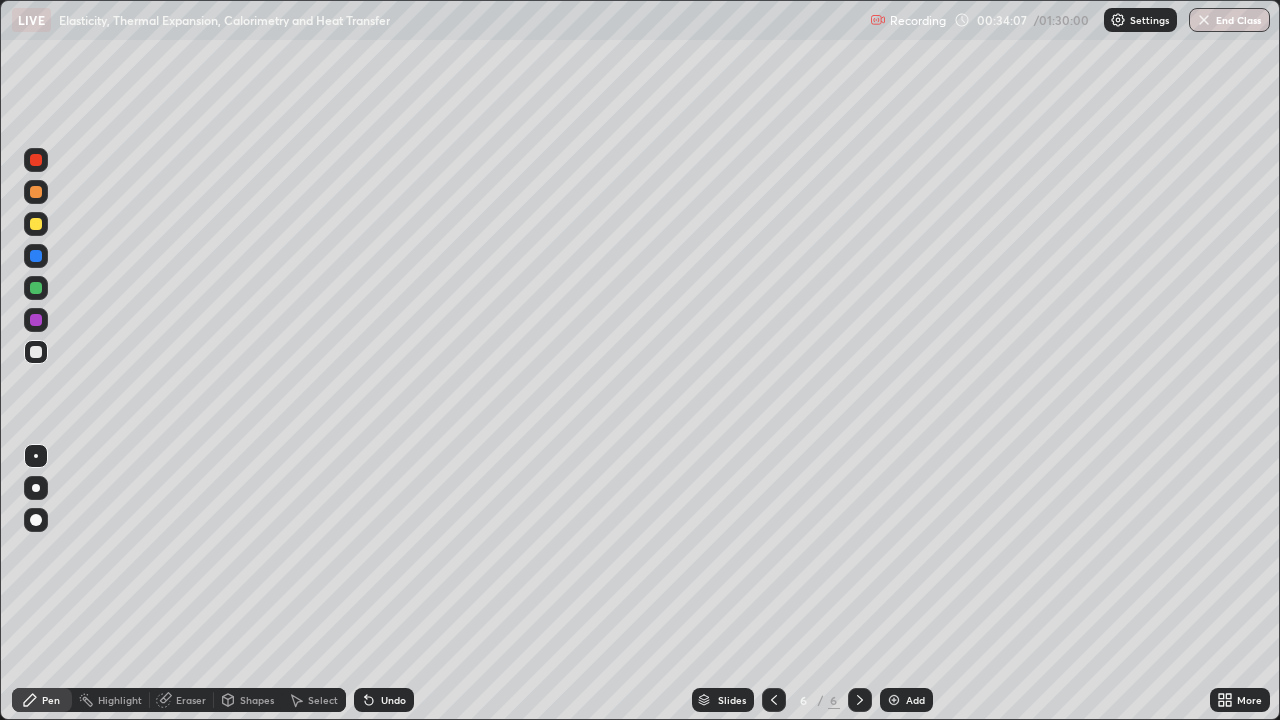 click 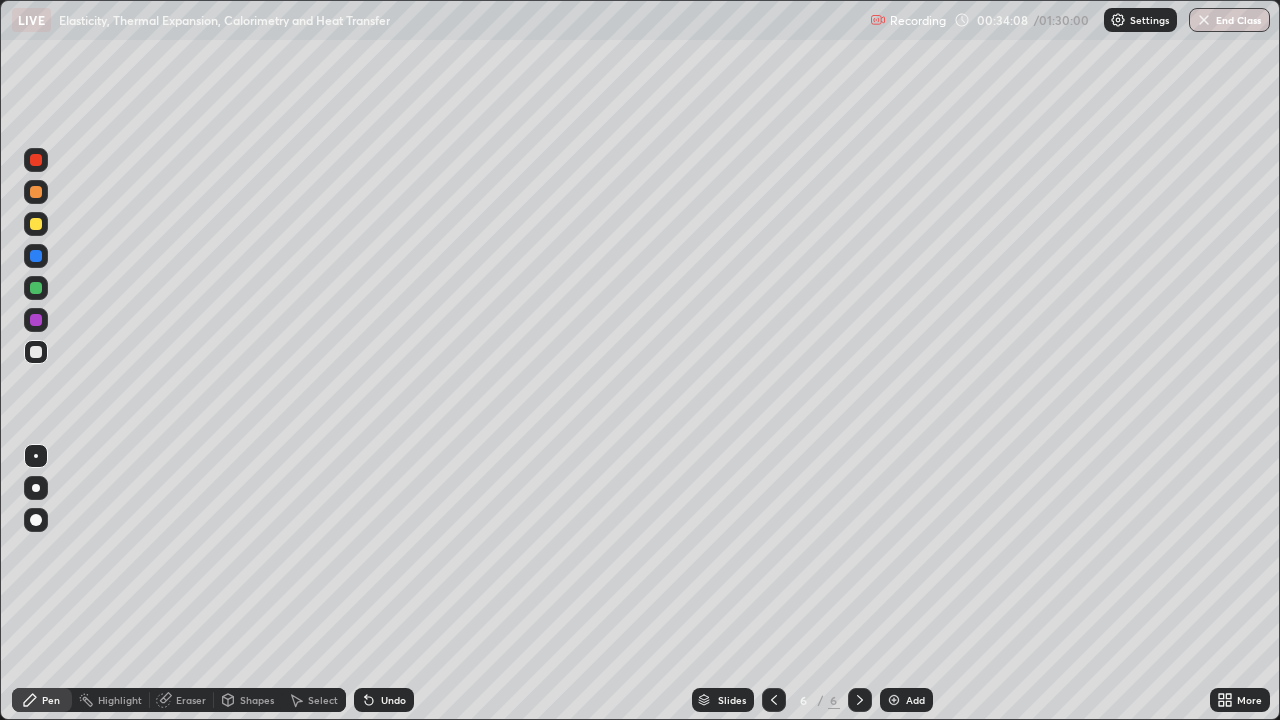 click at bounding box center [894, 700] 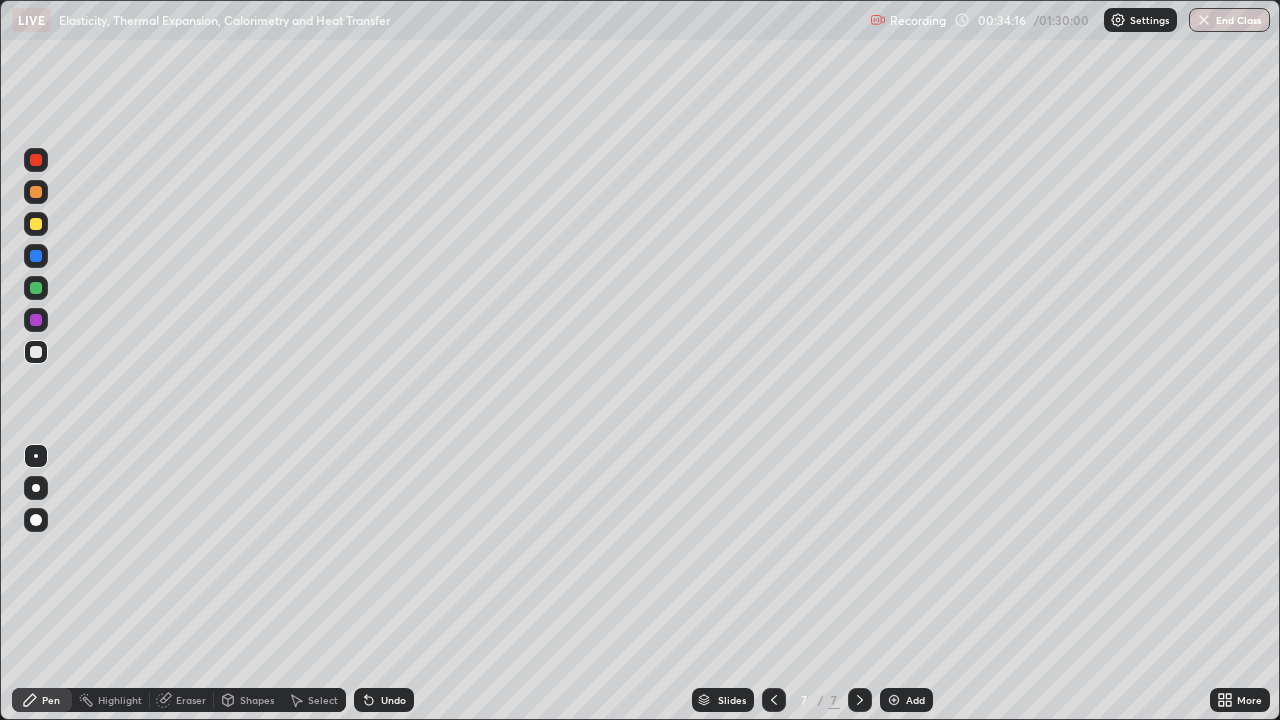 click at bounding box center (36, 192) 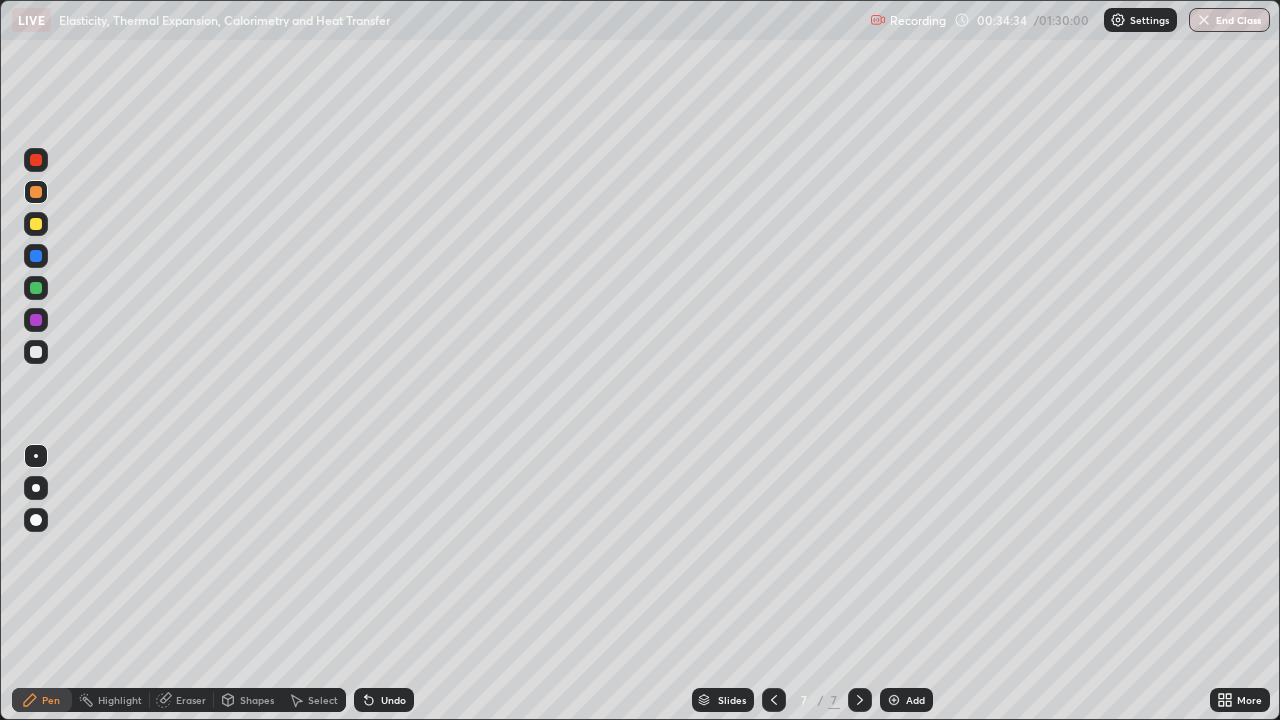 click at bounding box center (36, 224) 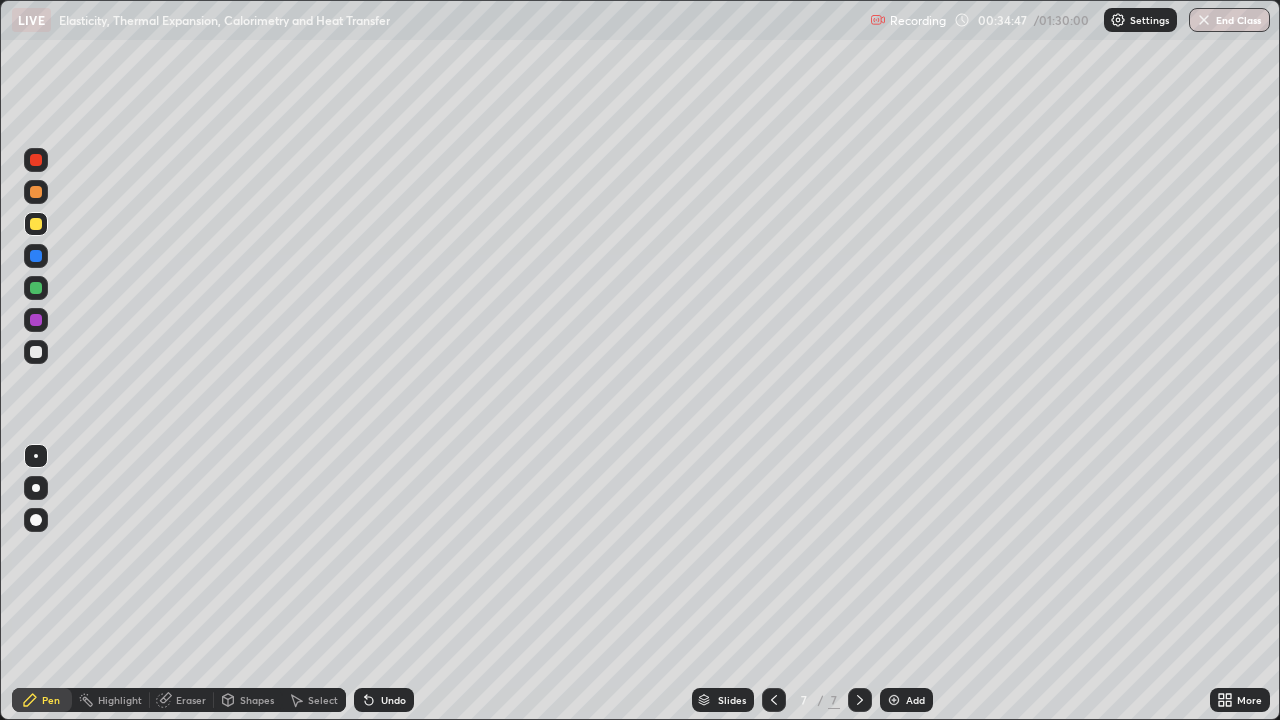 click at bounding box center (36, 256) 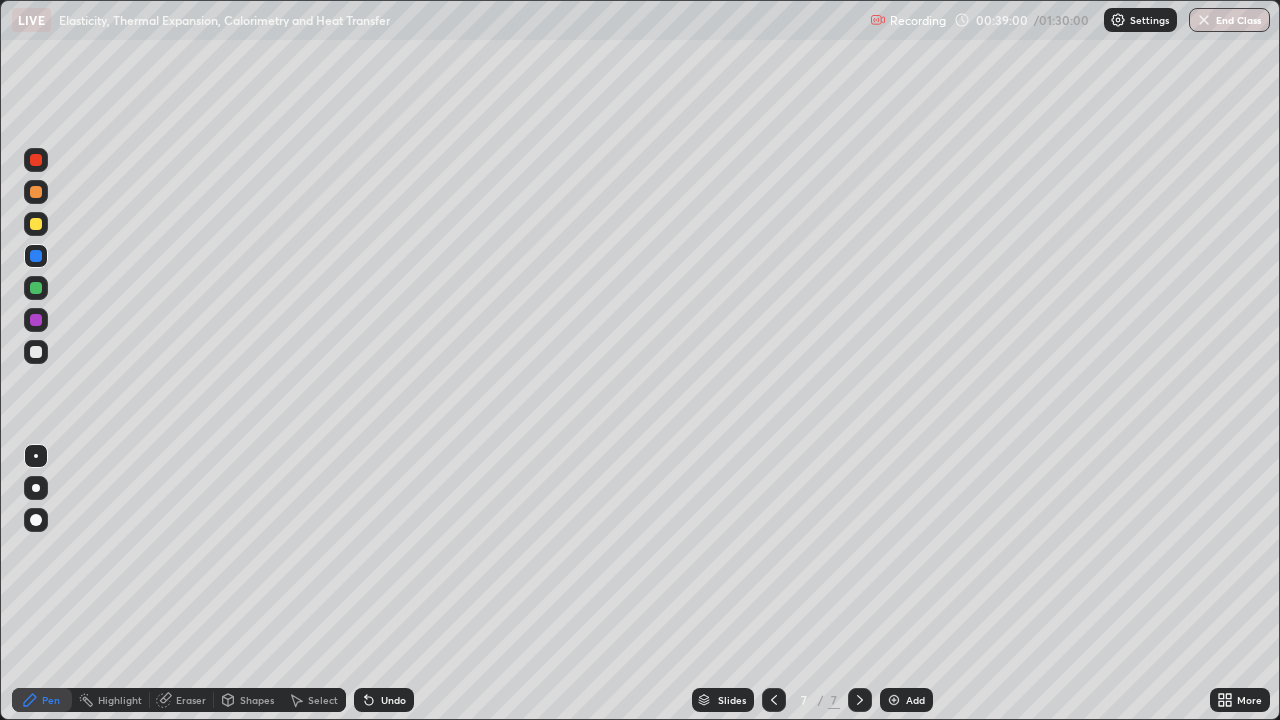 click at bounding box center (36, 192) 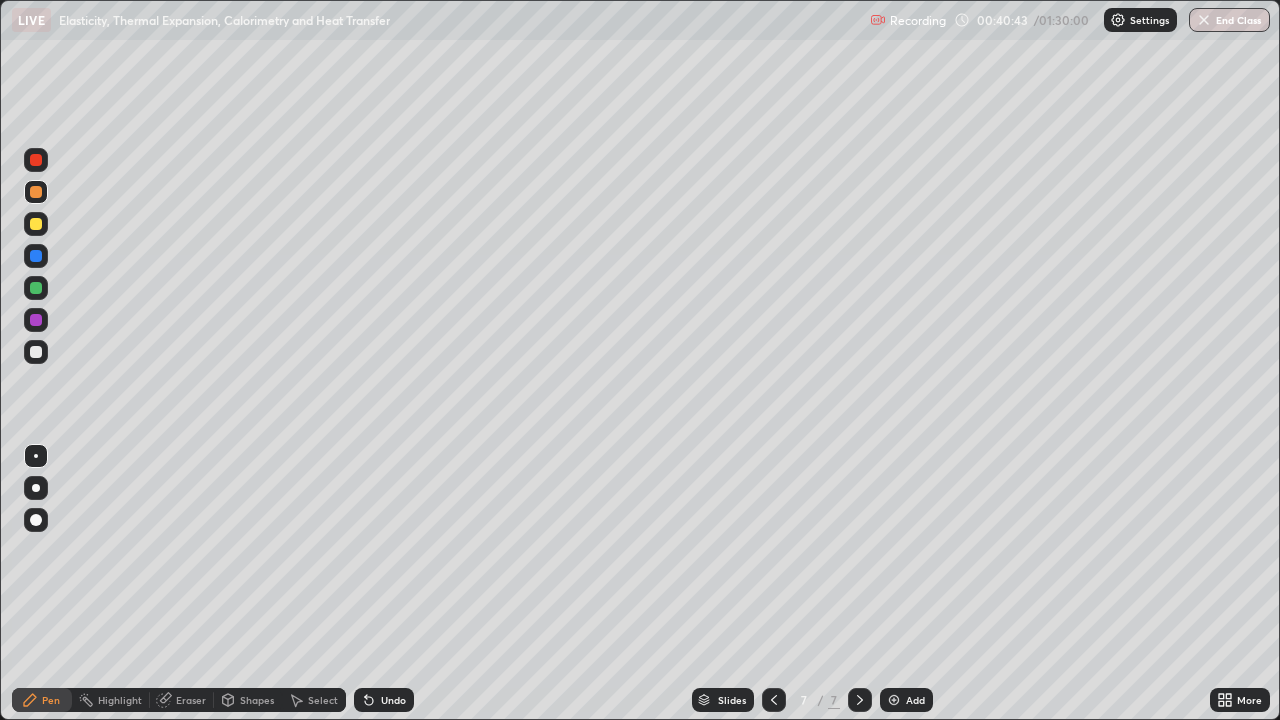 click at bounding box center [36, 224] 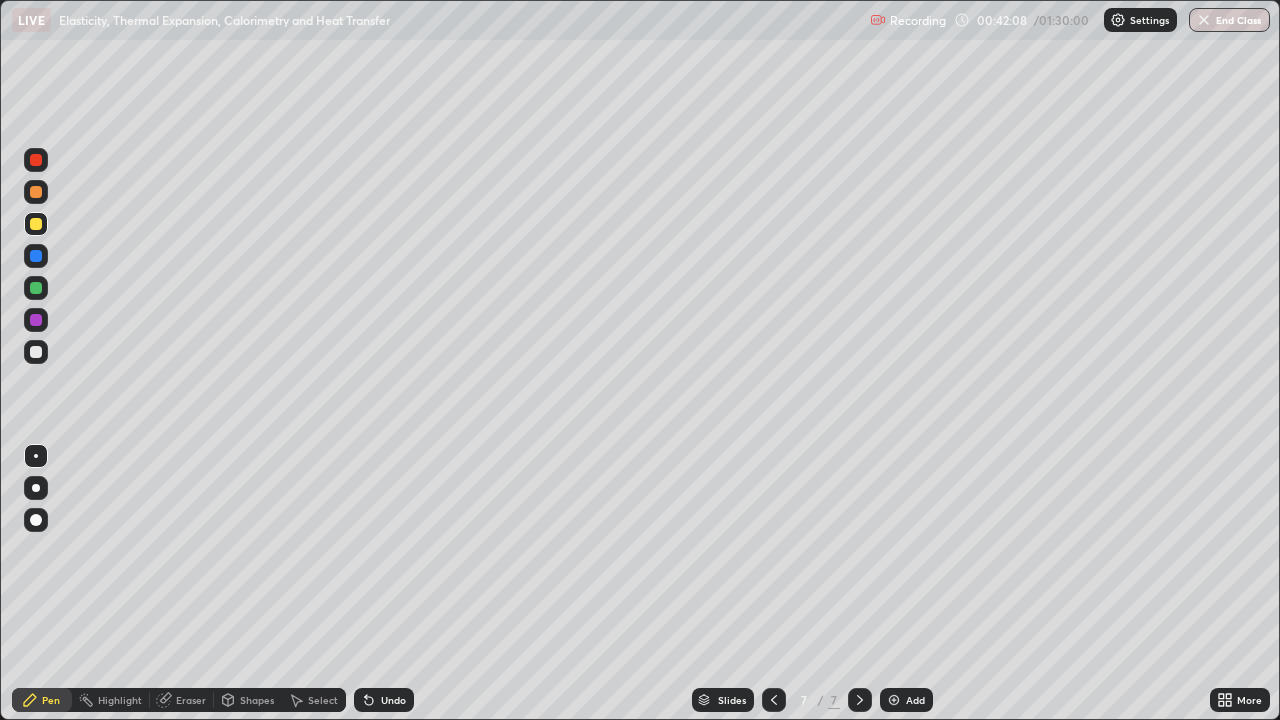 click on "Eraser" at bounding box center (191, 700) 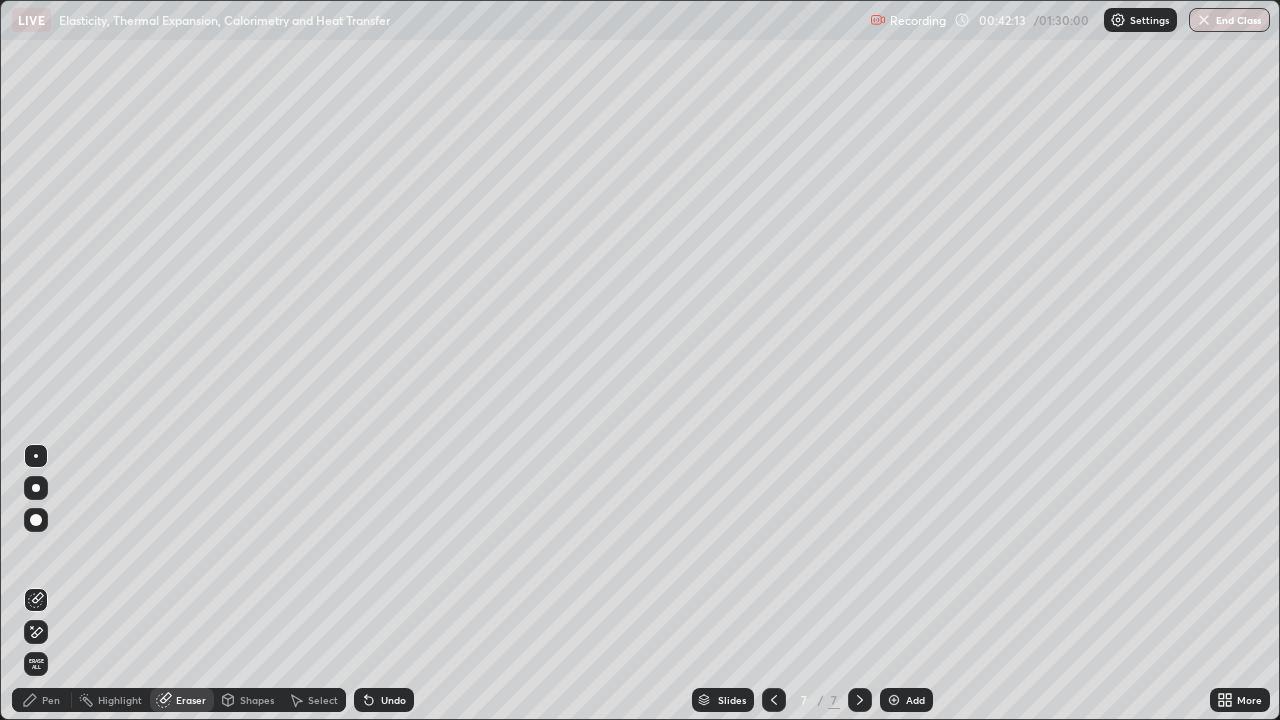 click on "Pen" at bounding box center [51, 700] 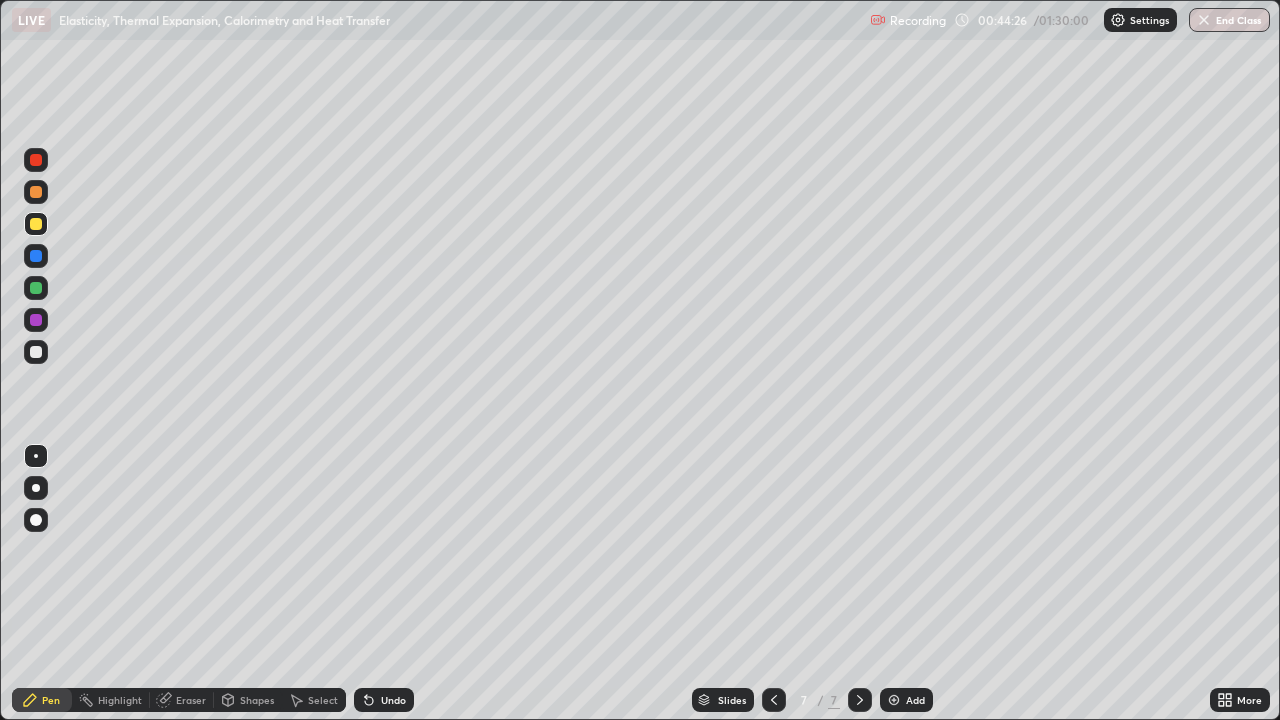 click 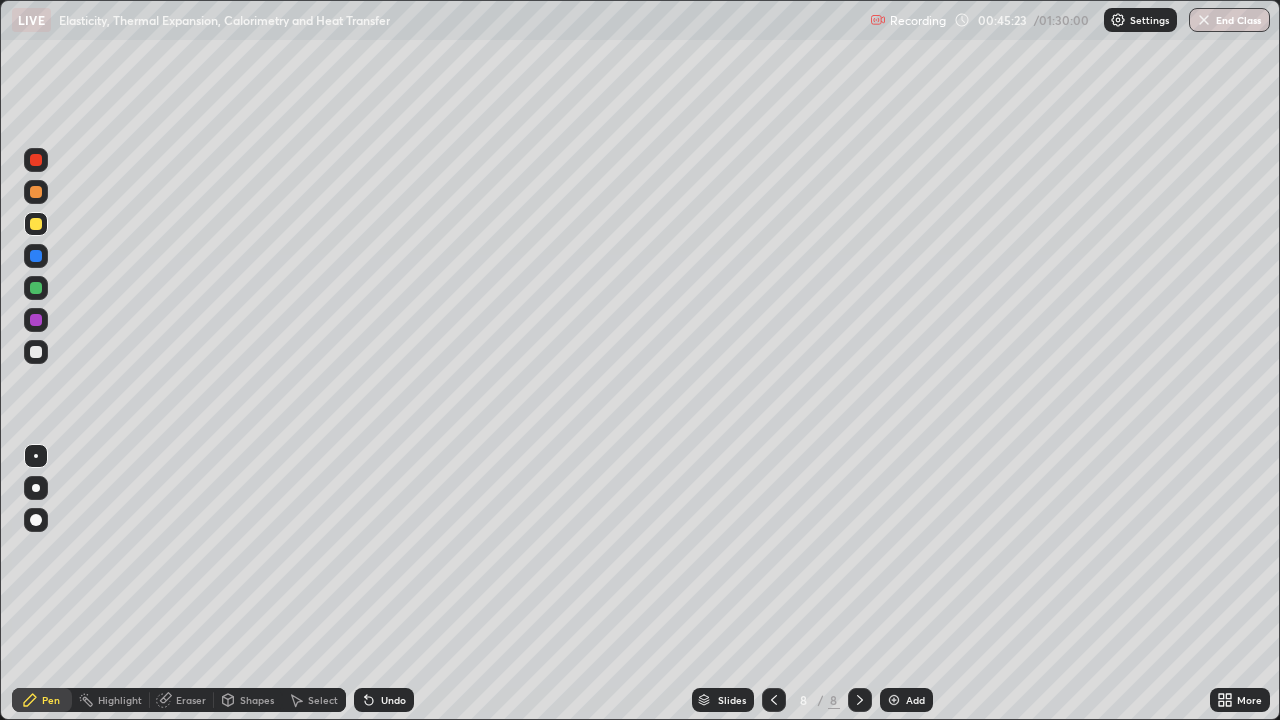 click at bounding box center (36, 256) 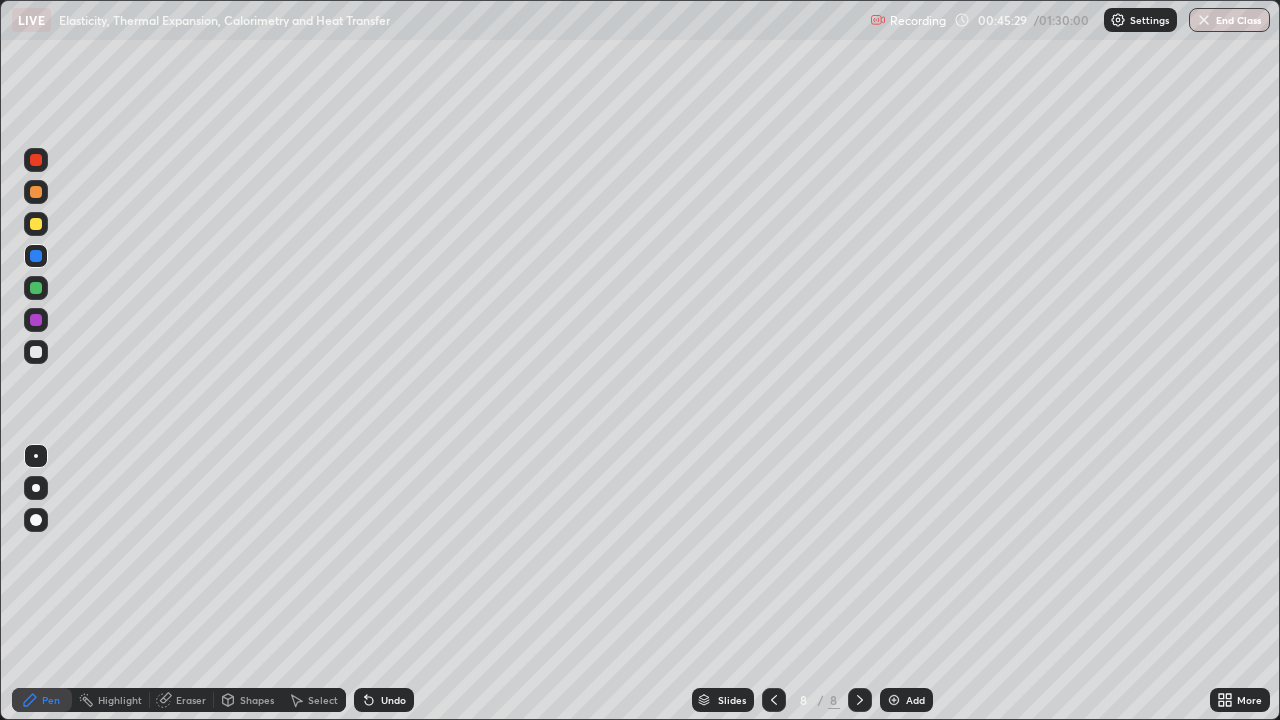 click at bounding box center (36, 352) 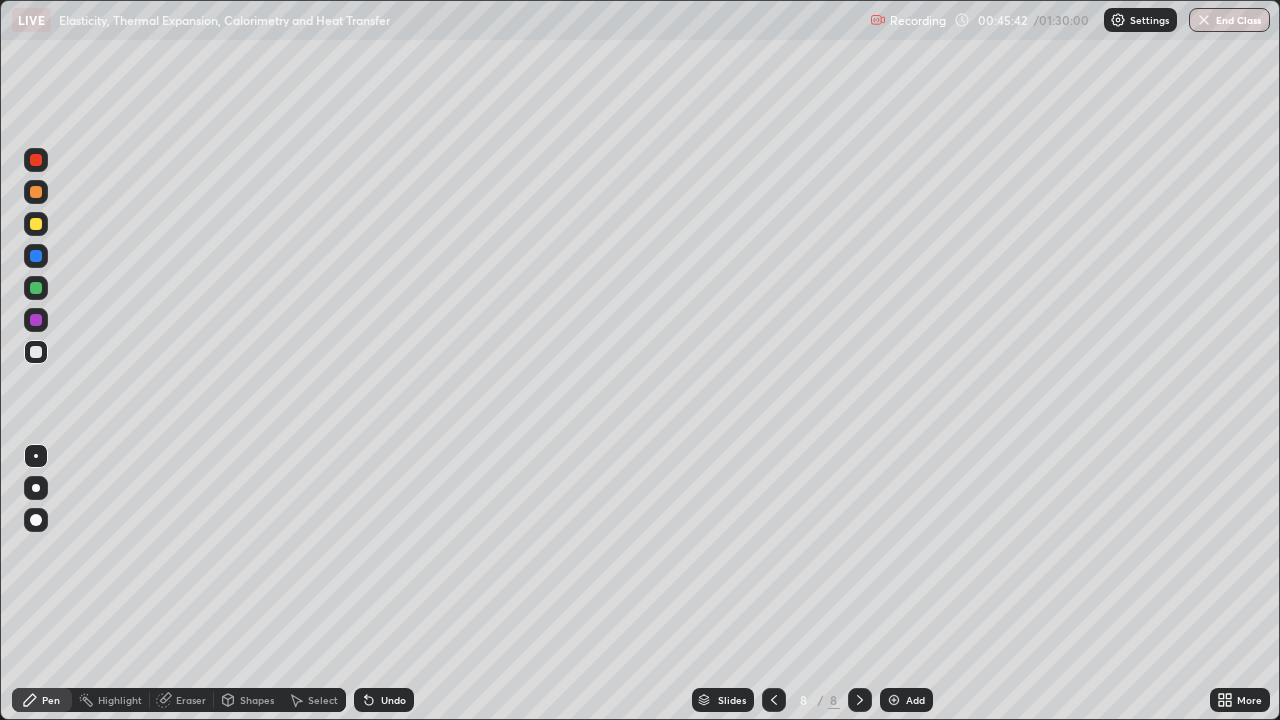 click at bounding box center (36, 288) 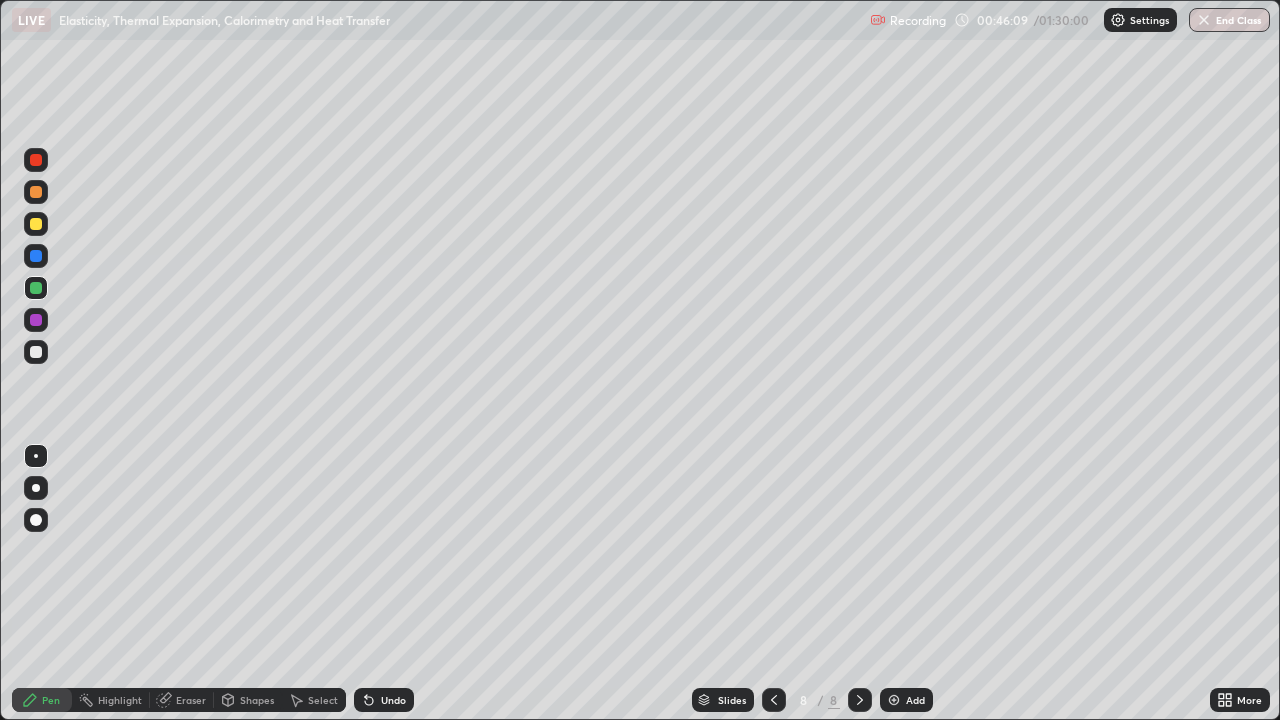 click at bounding box center (36, 256) 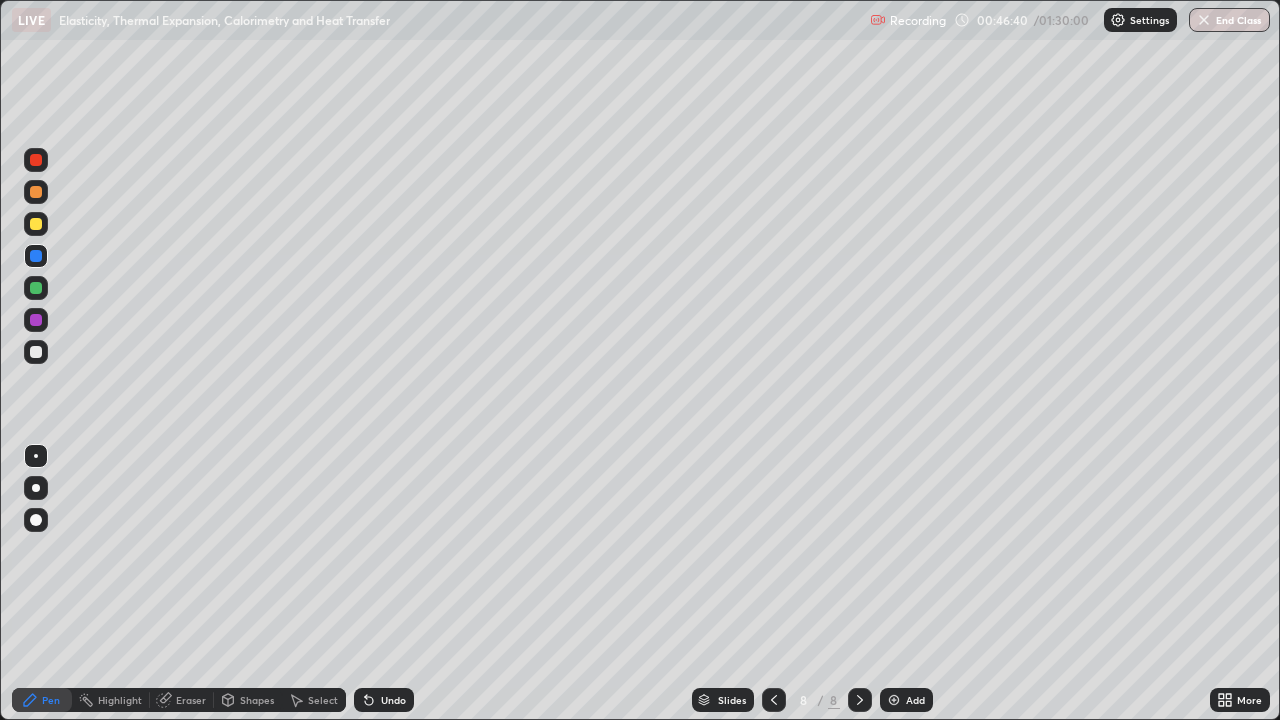 click at bounding box center [36, 352] 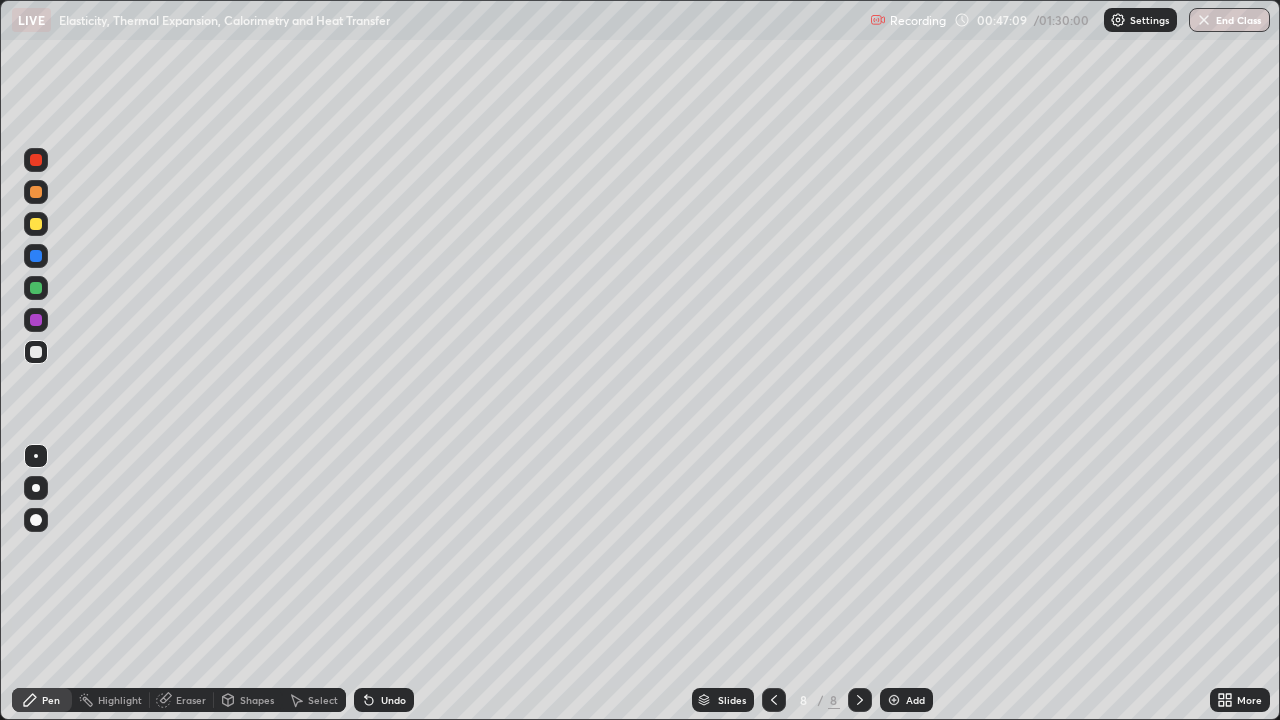 click at bounding box center [36, 520] 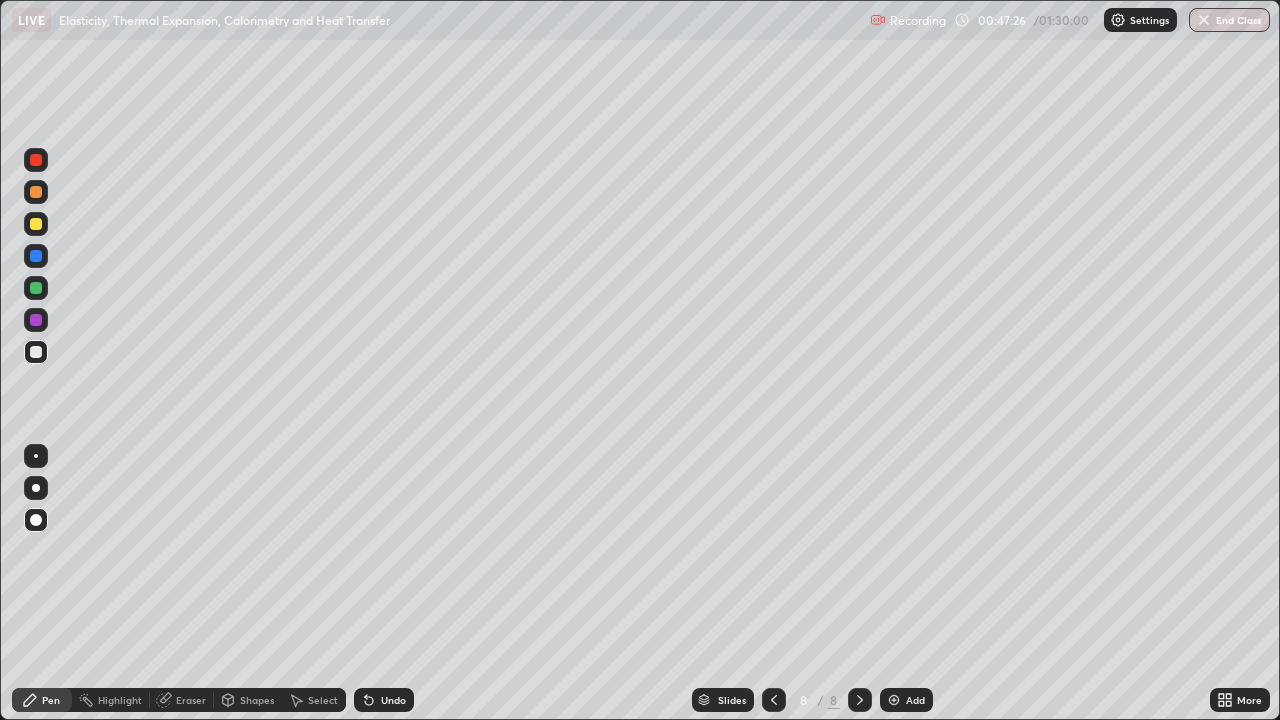 click at bounding box center (36, 288) 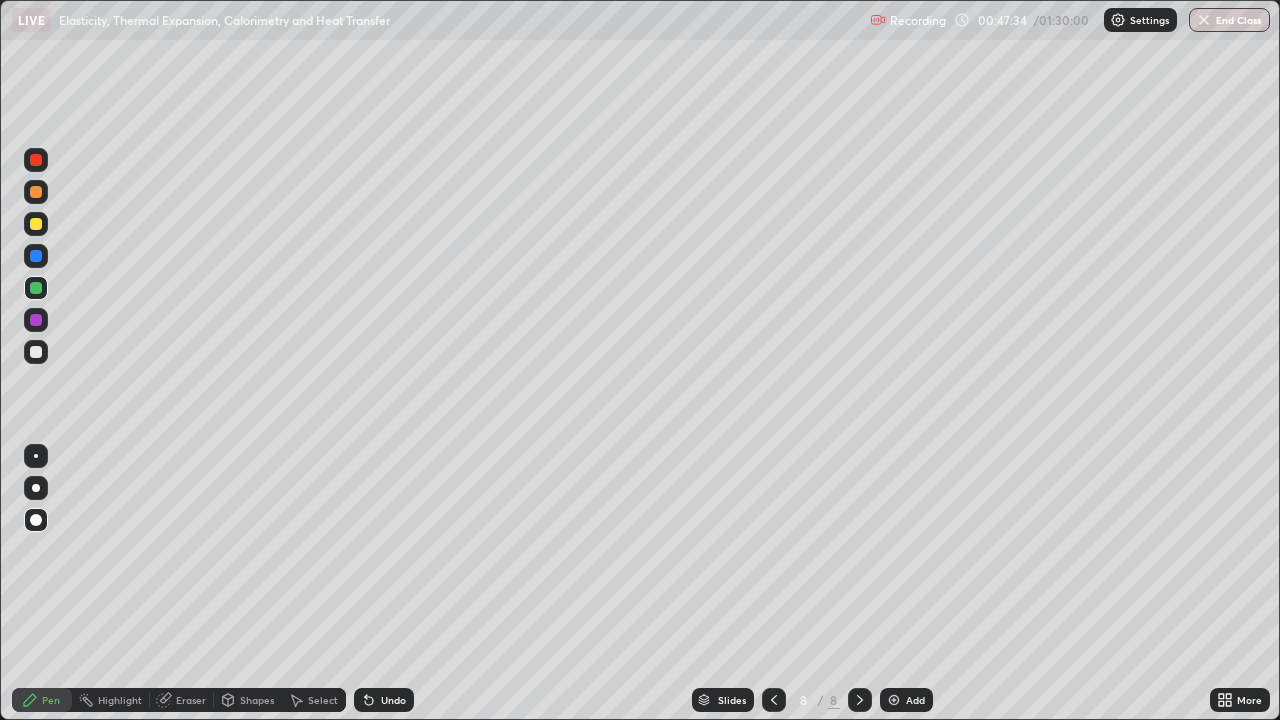 click at bounding box center (36, 456) 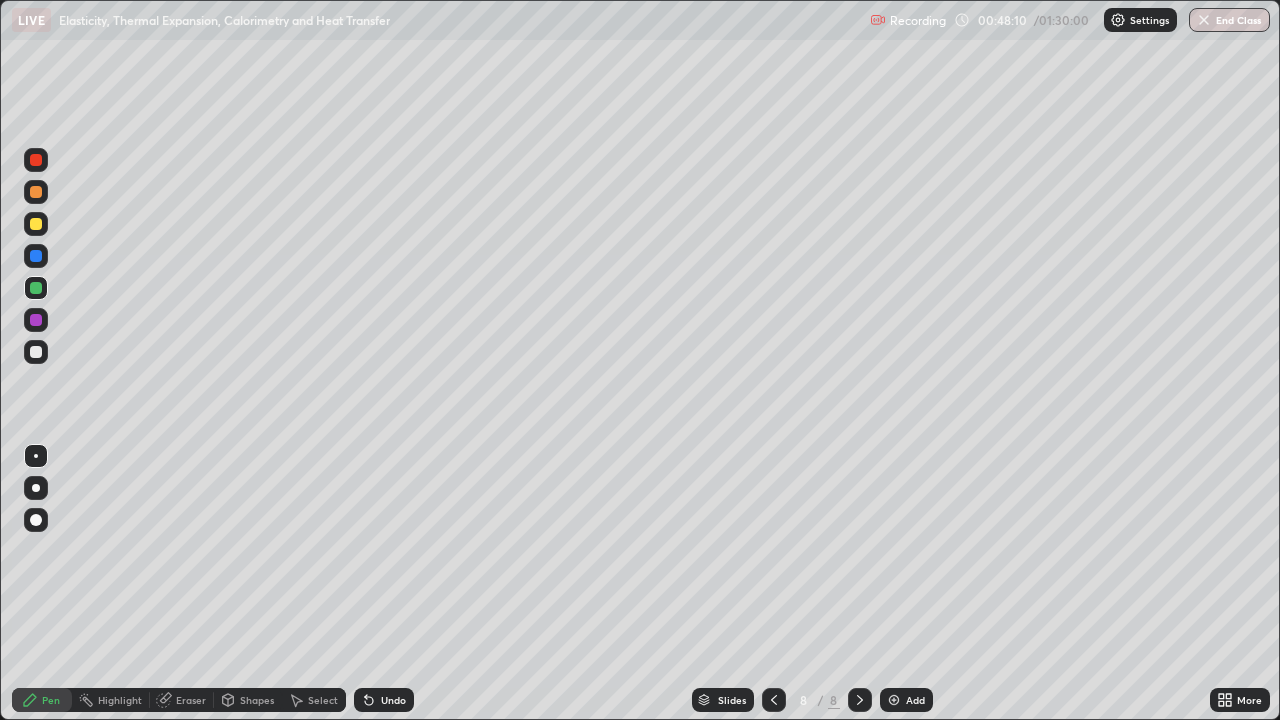 click on "Undo" at bounding box center [393, 700] 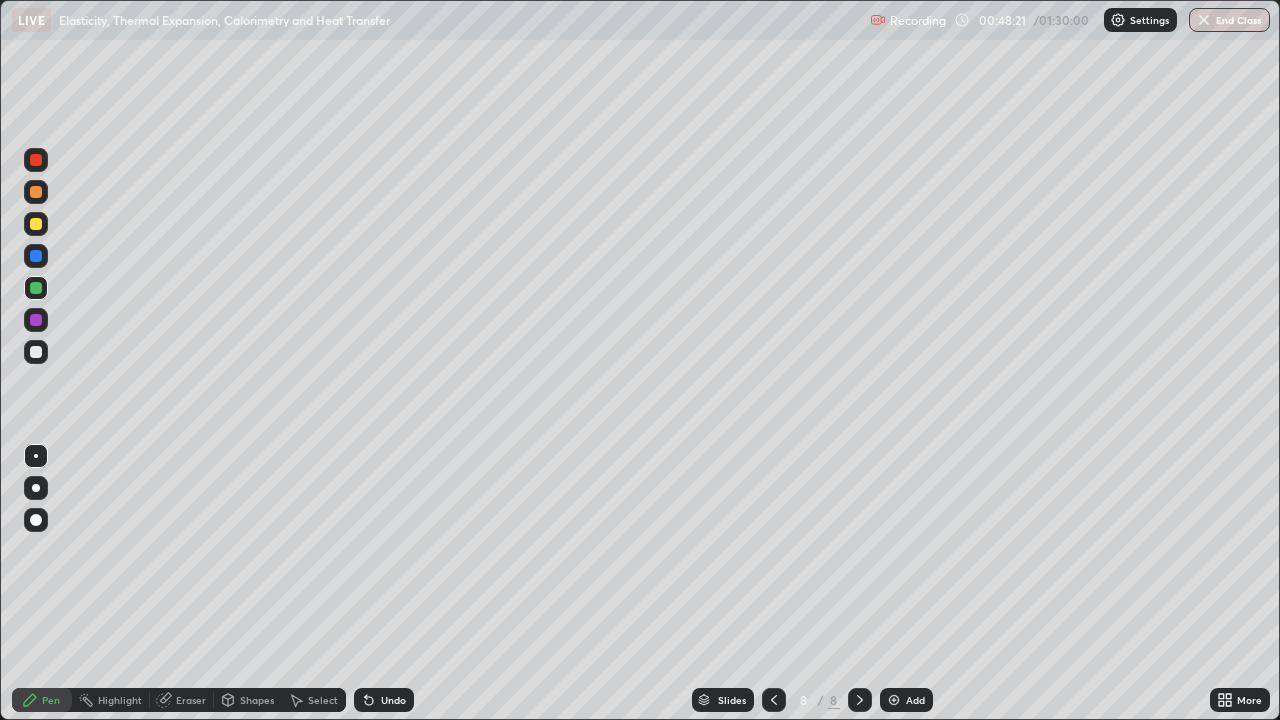 click on "Undo" at bounding box center (393, 700) 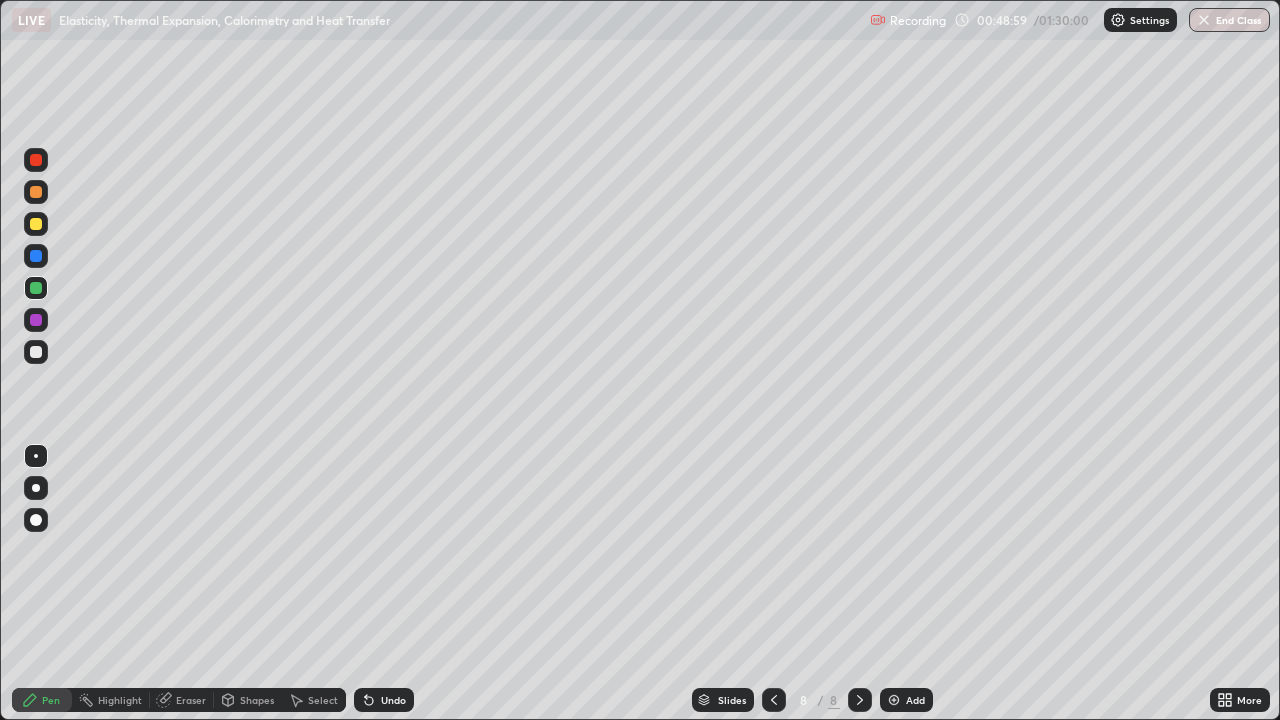 click on "Undo" at bounding box center [384, 700] 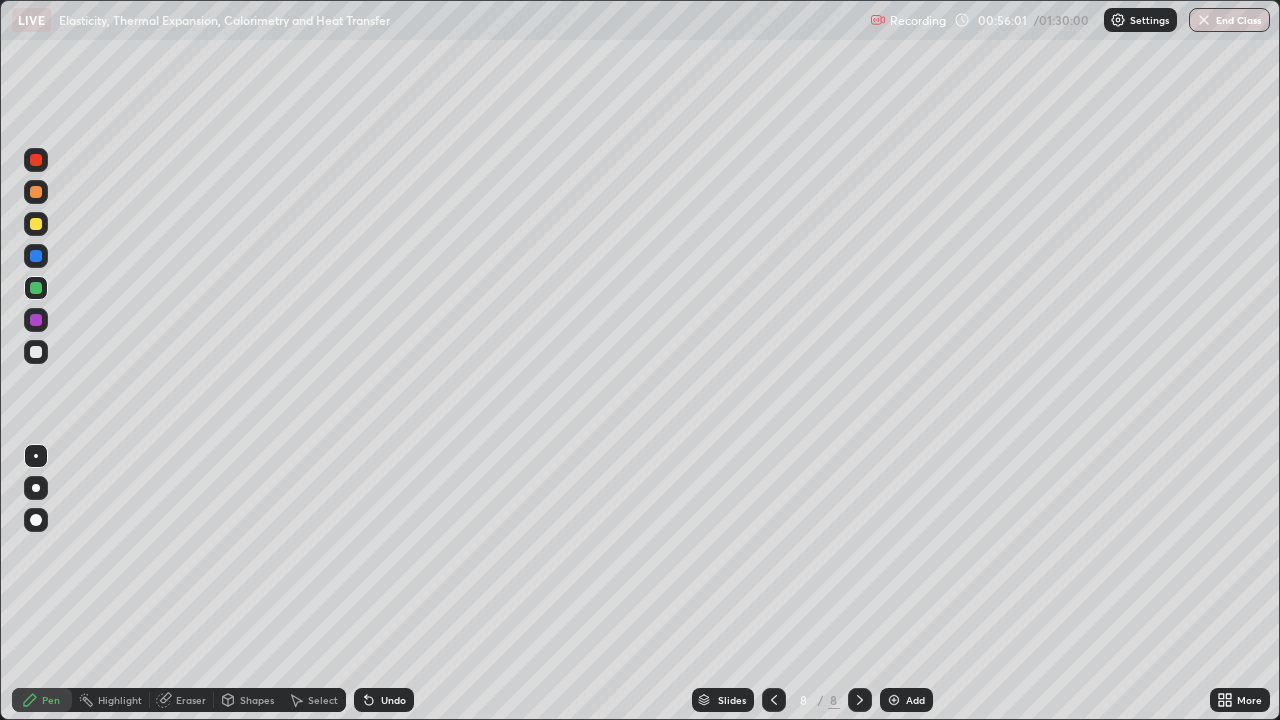 click 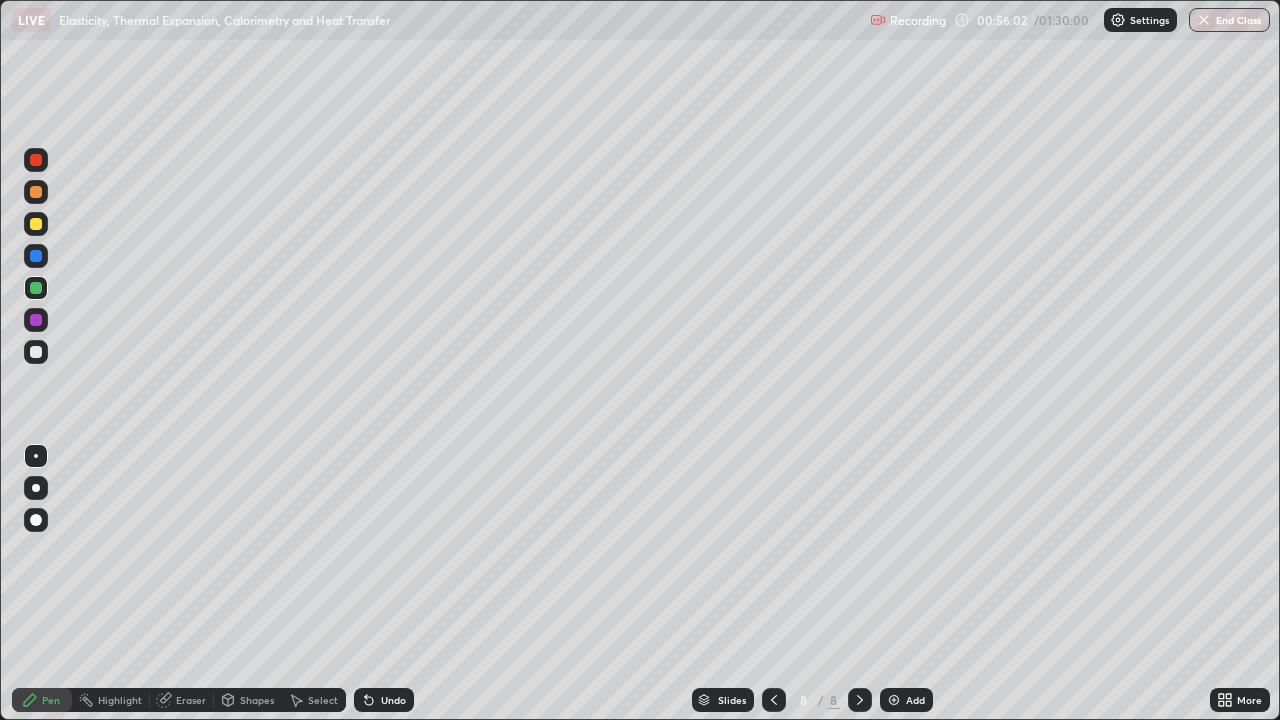 click at bounding box center (894, 700) 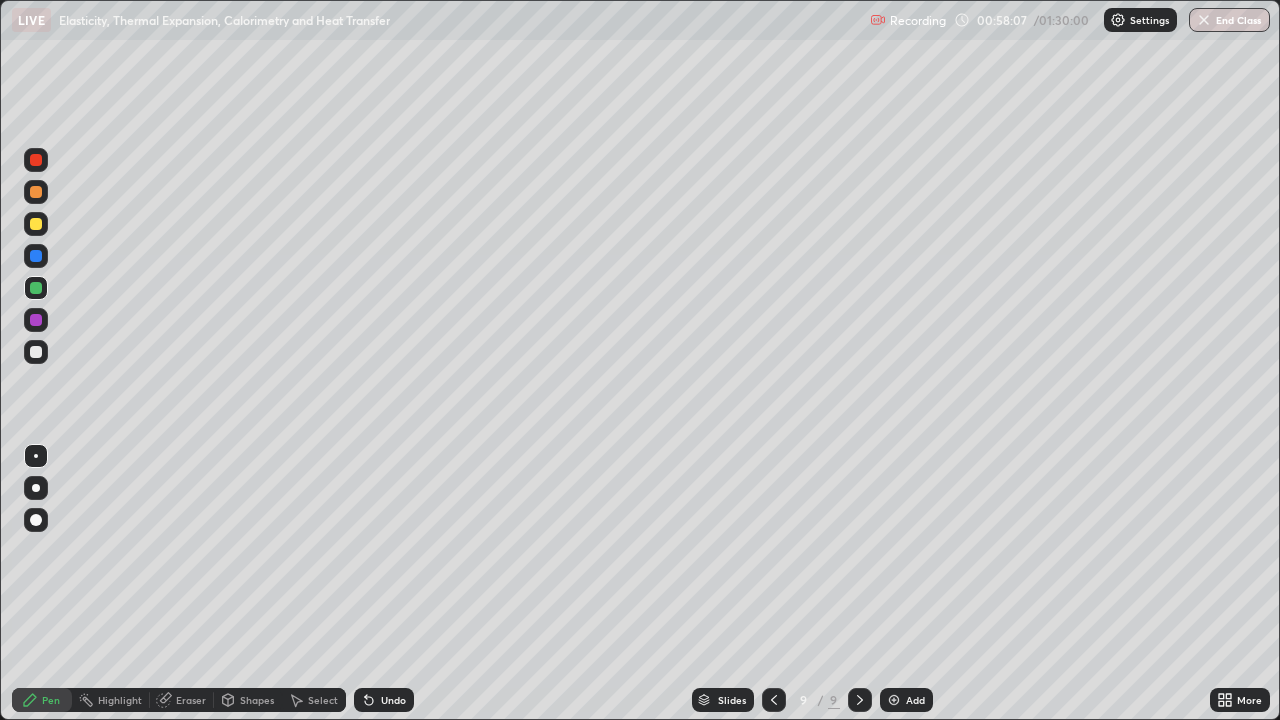 click 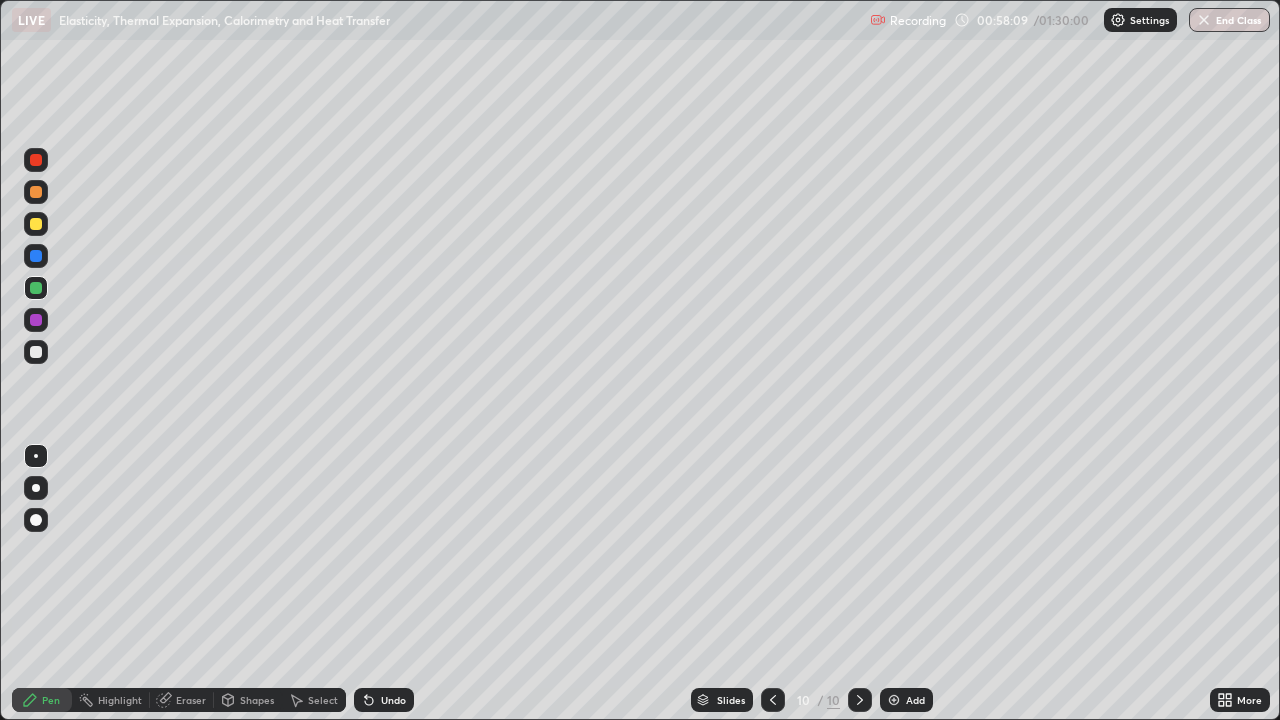 click at bounding box center (36, 352) 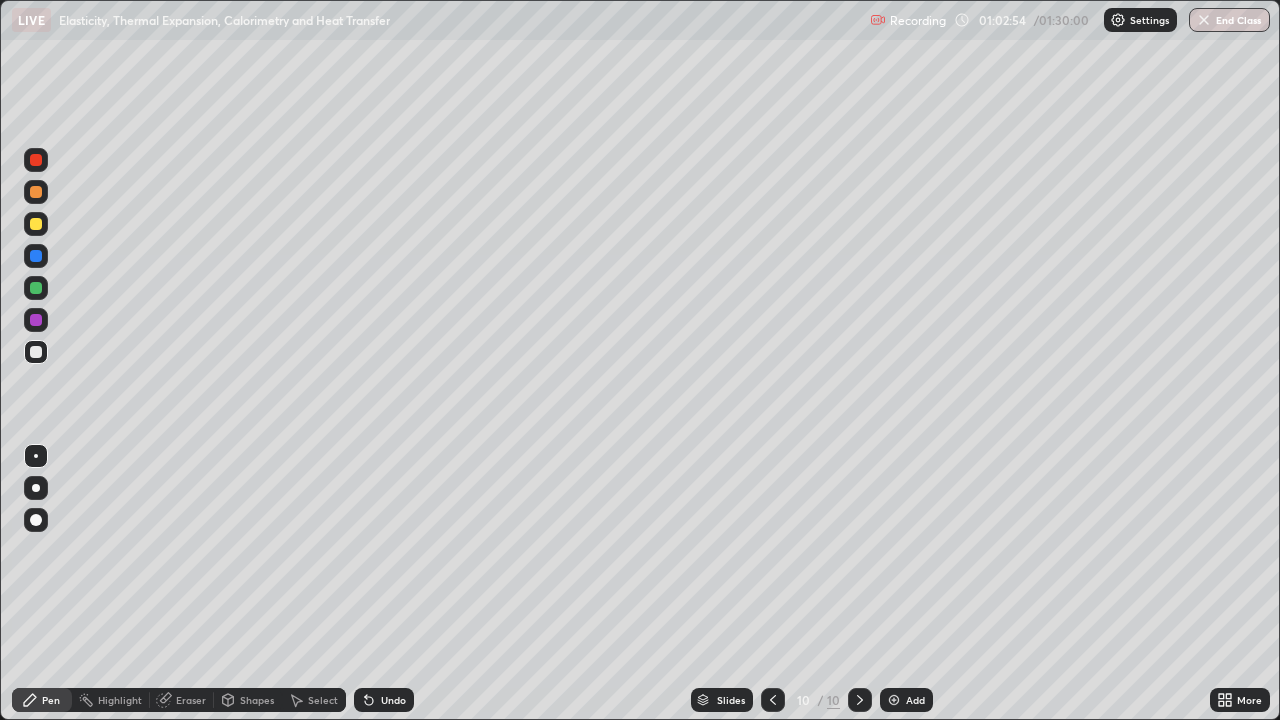click at bounding box center [36, 256] 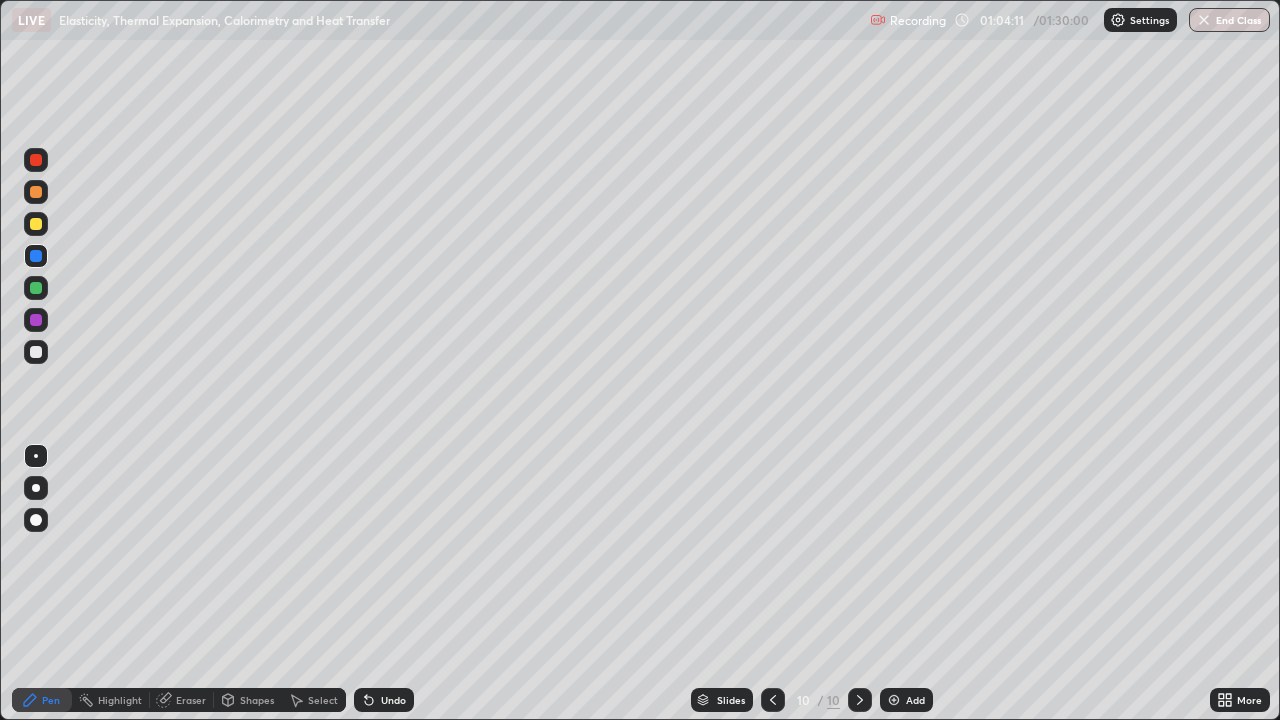 click at bounding box center [36, 224] 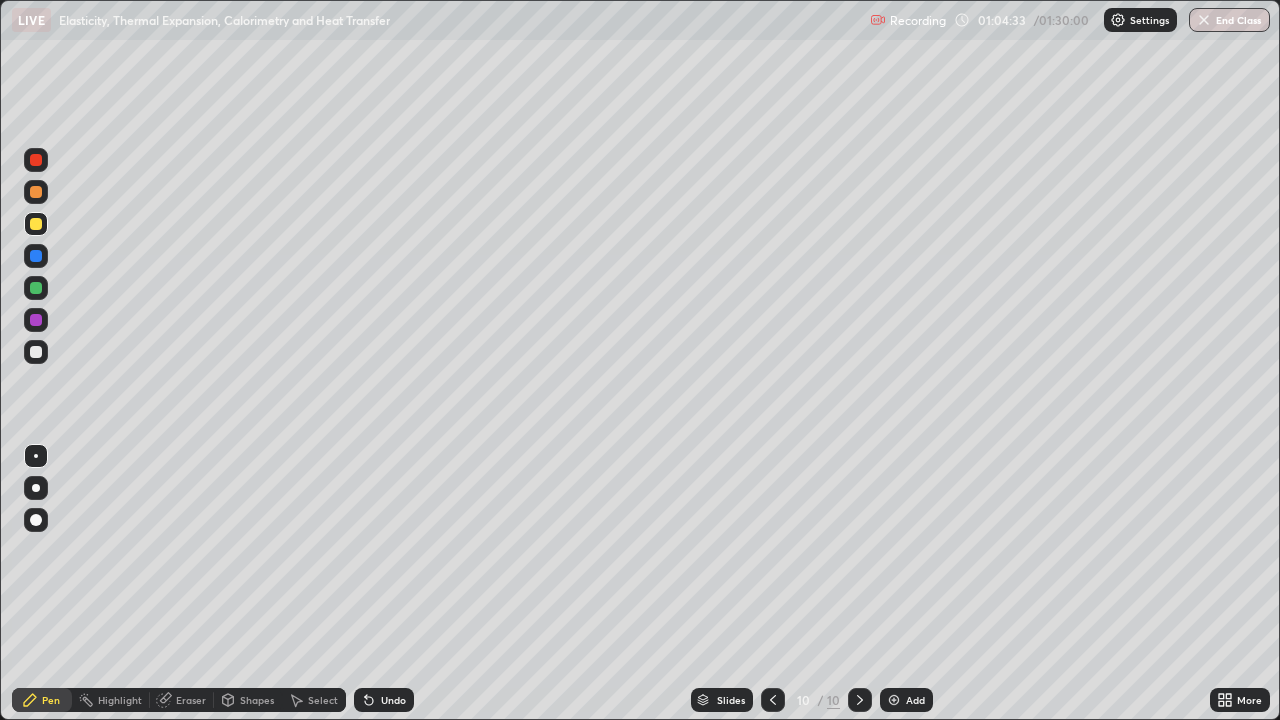 click at bounding box center [36, 192] 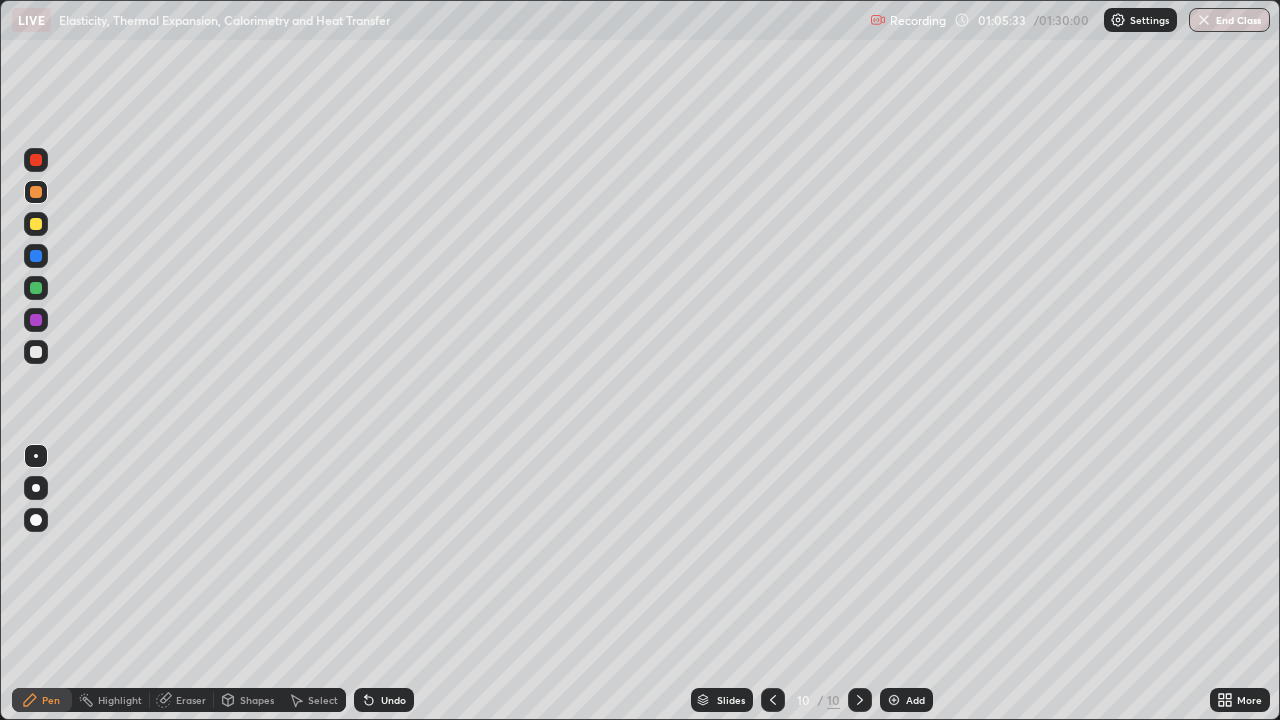 click at bounding box center (36, 288) 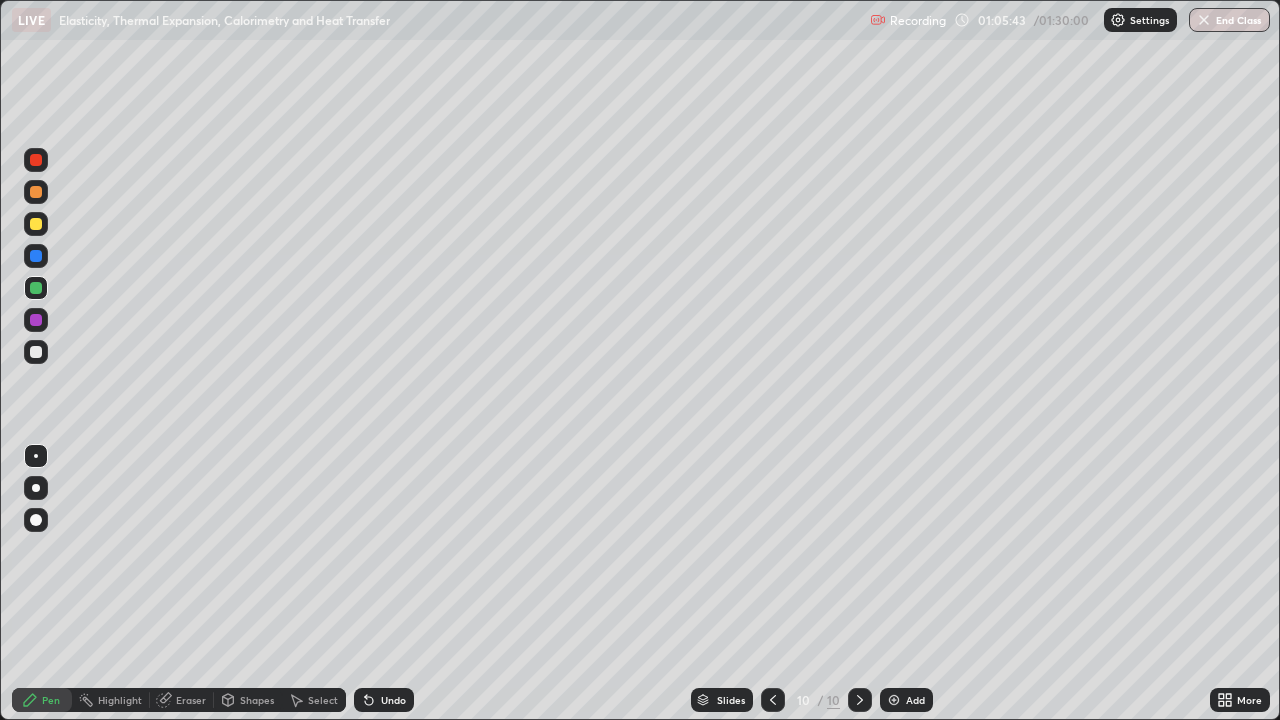 click at bounding box center [36, 256] 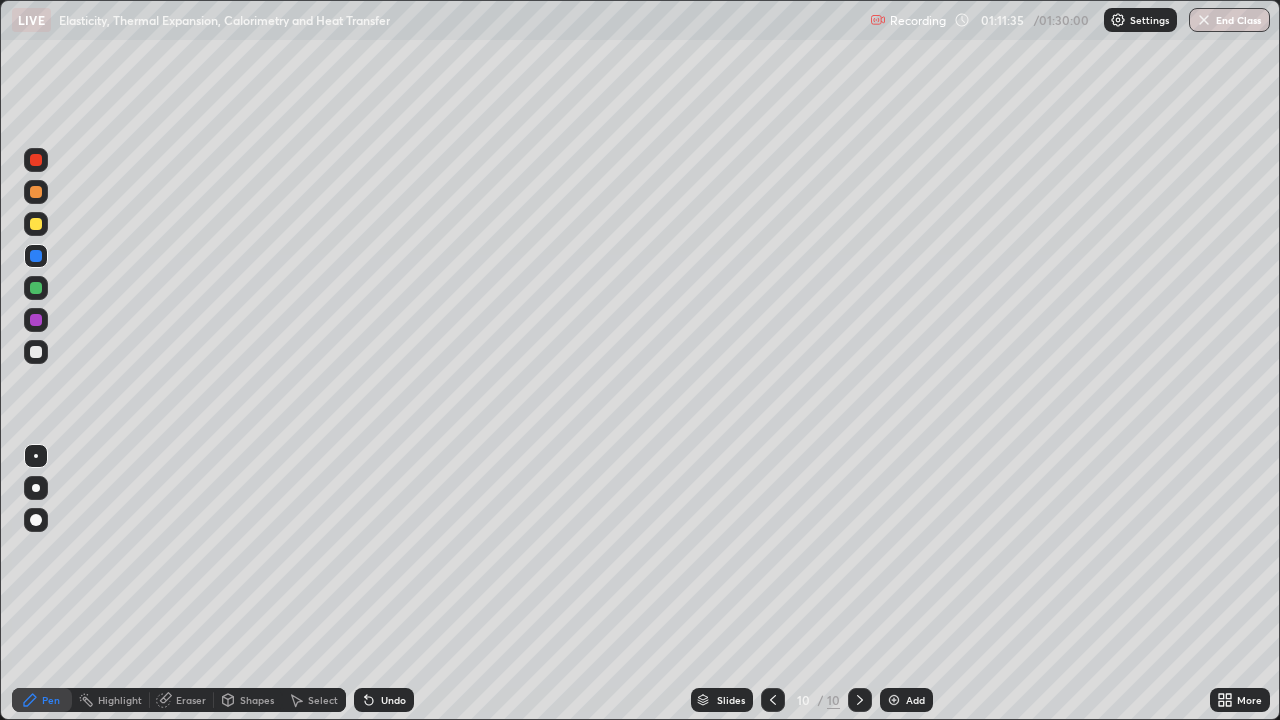 click at bounding box center [36, 352] 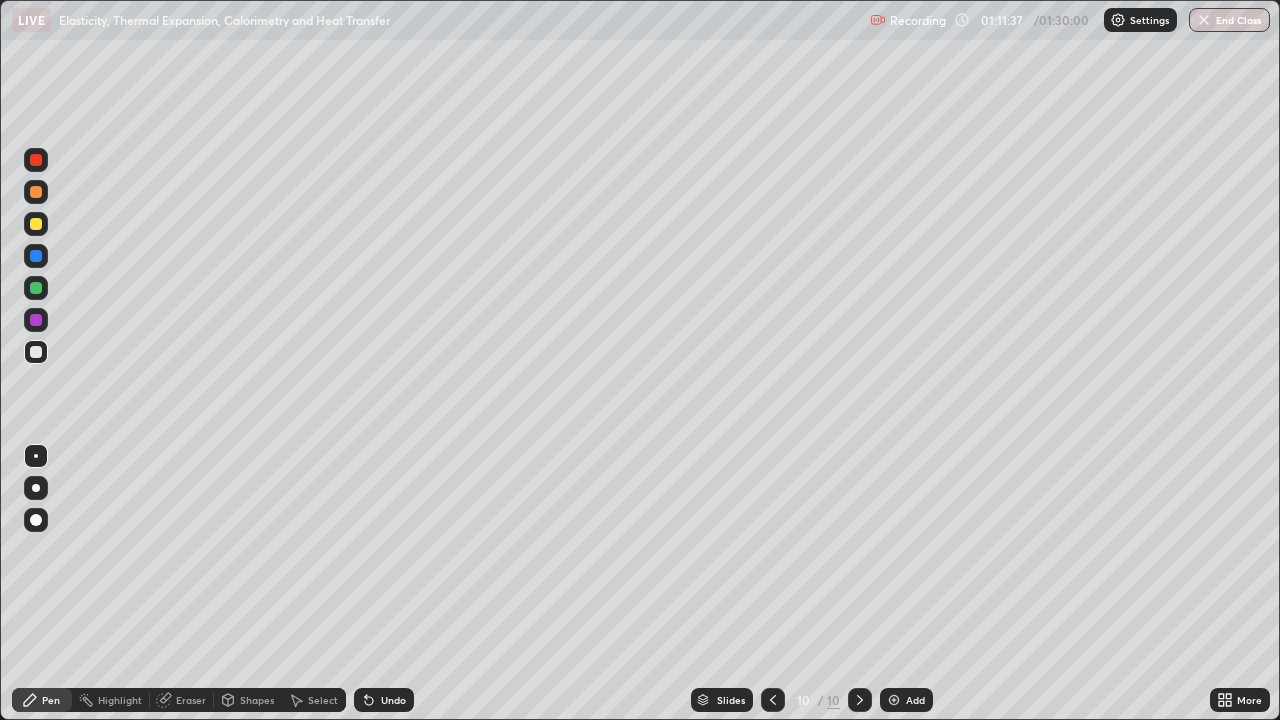 click 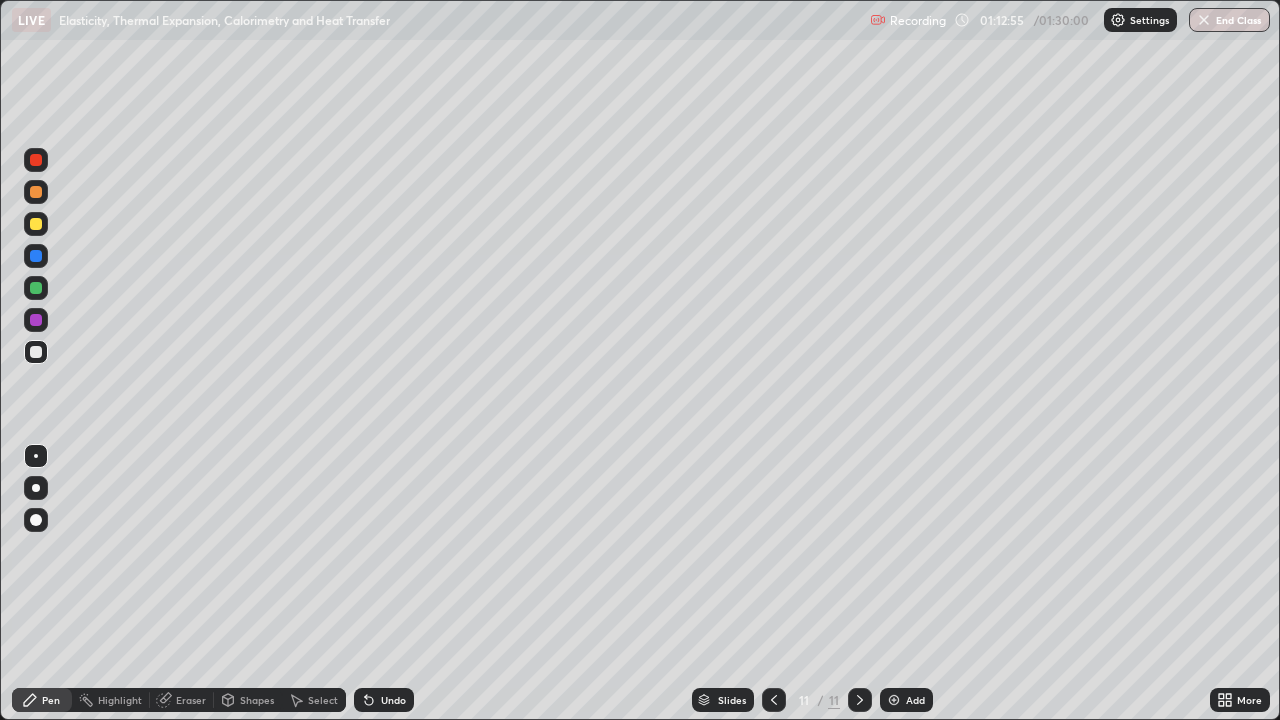 click at bounding box center [36, 224] 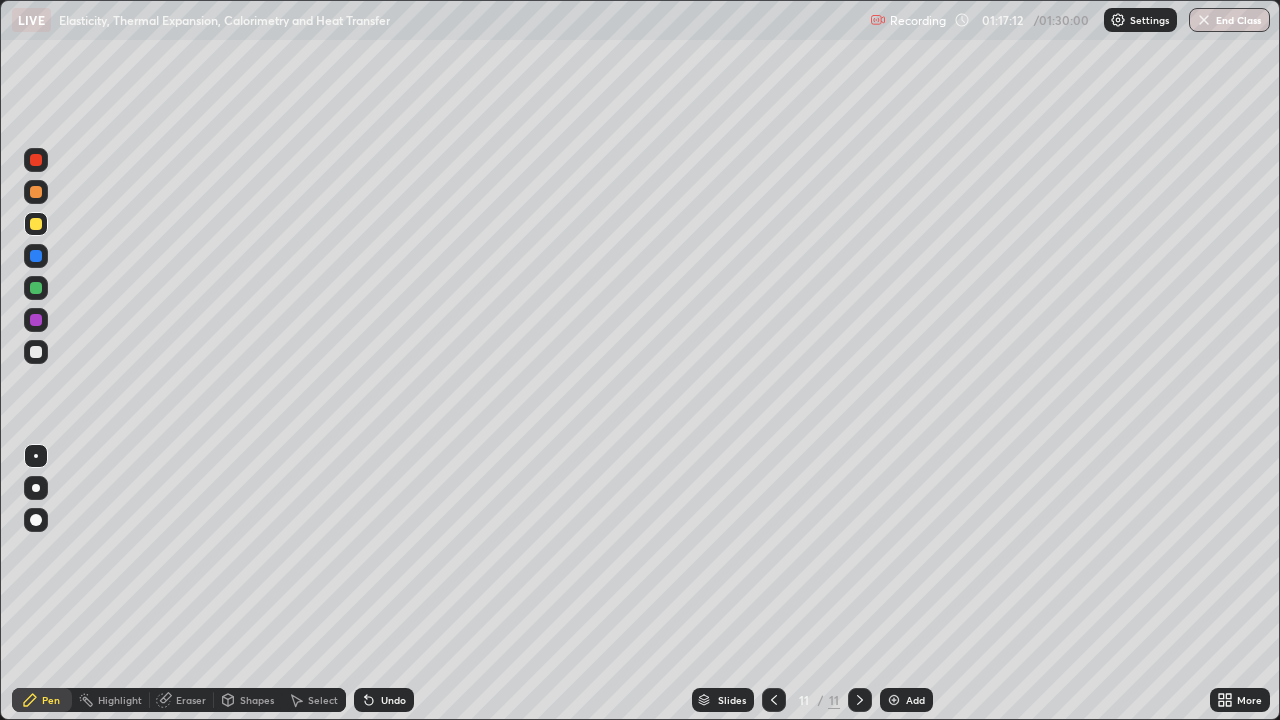 click 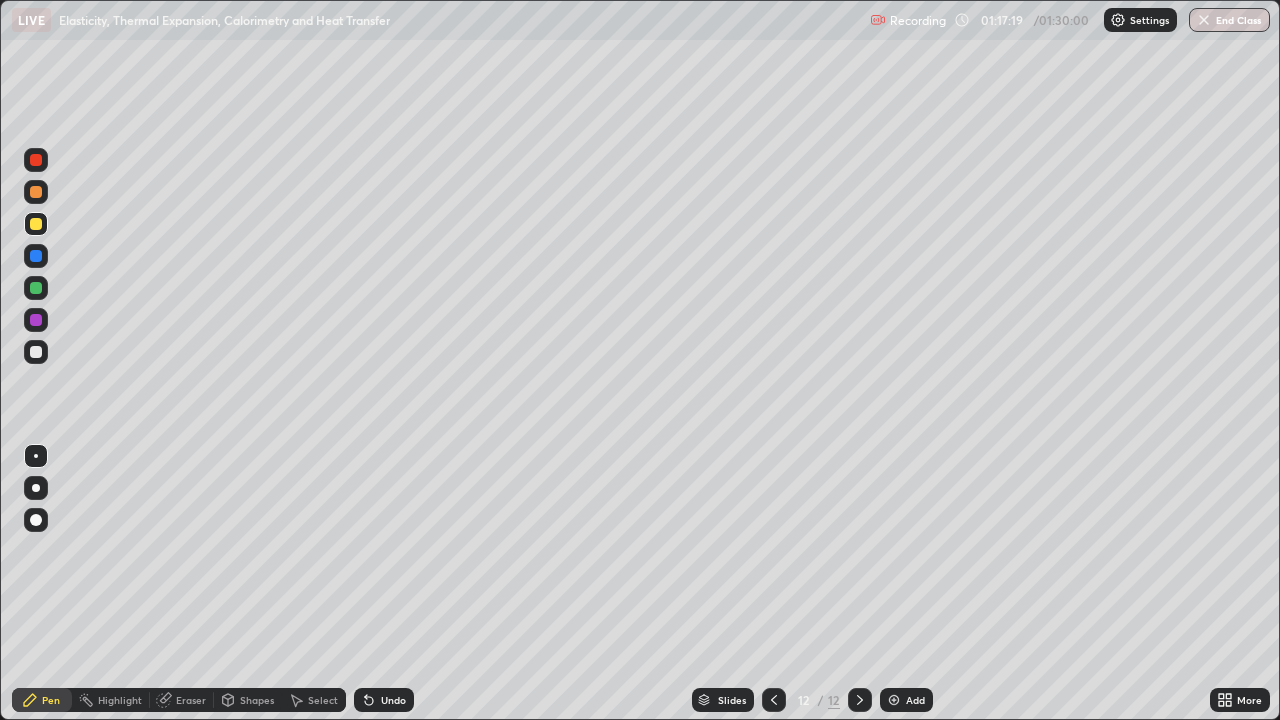 click on "Undo" at bounding box center [384, 700] 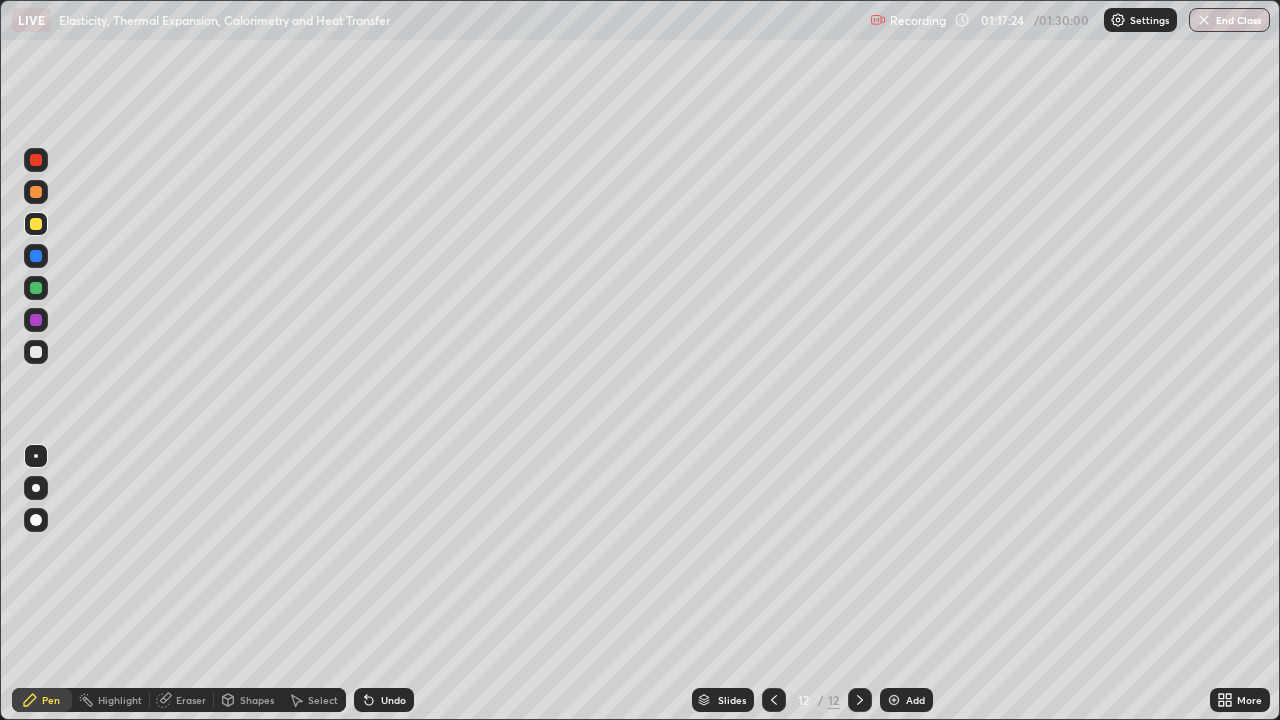 click 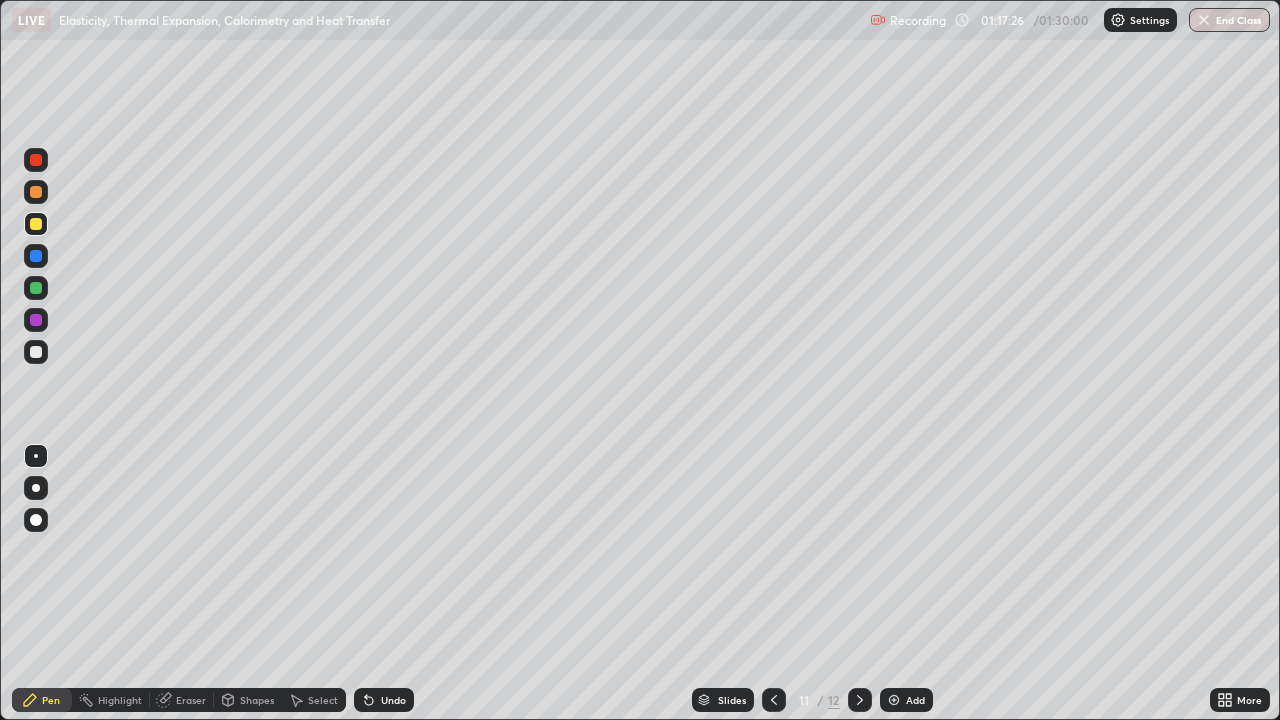 click 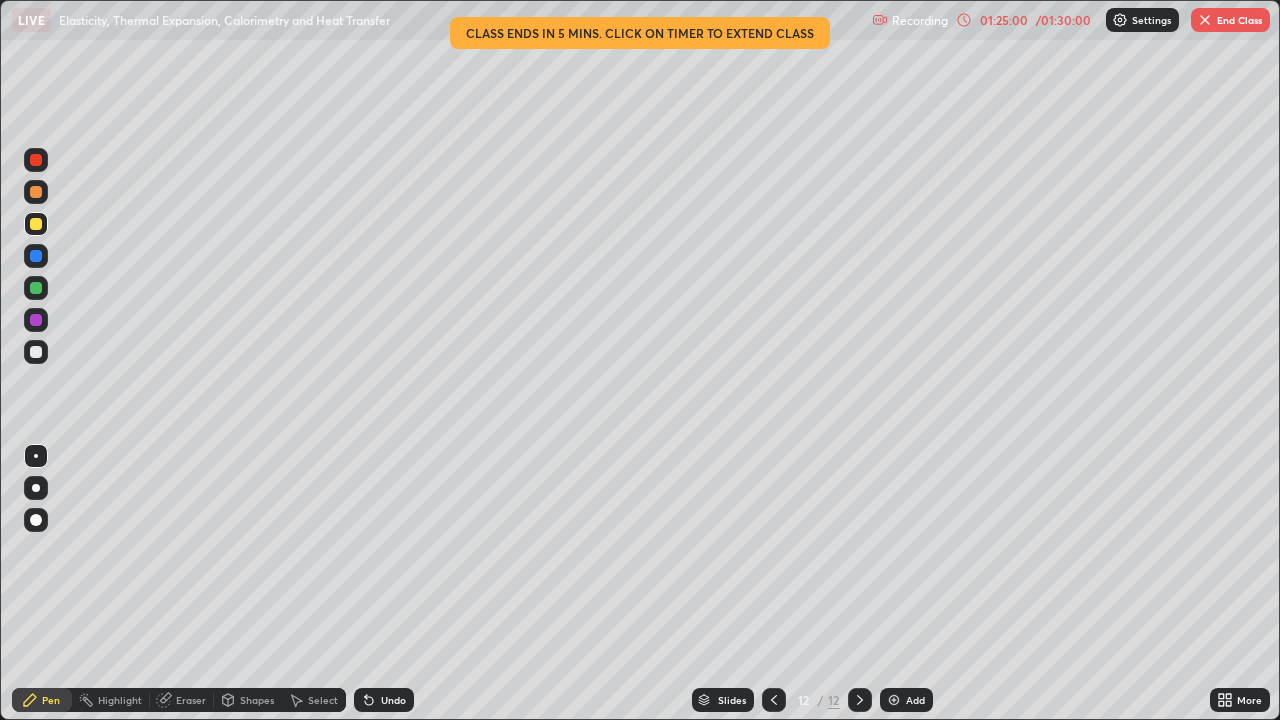 click at bounding box center (1205, 20) 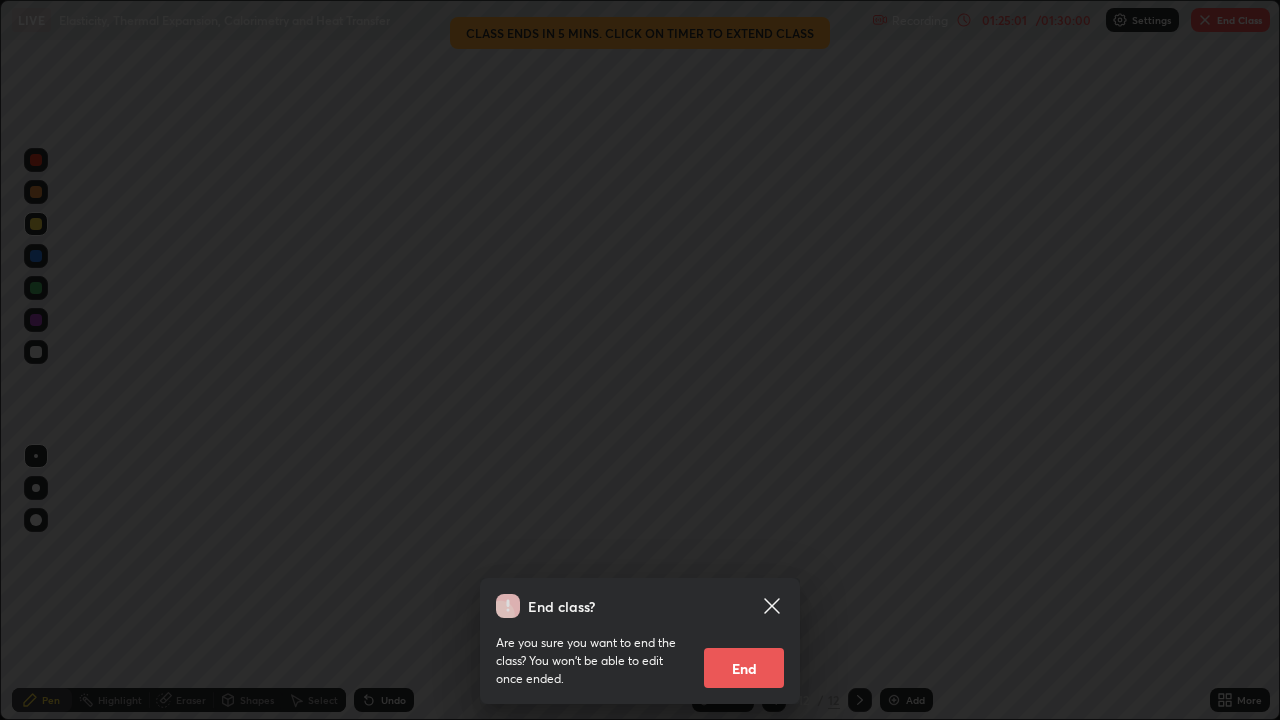 click on "End" at bounding box center [744, 668] 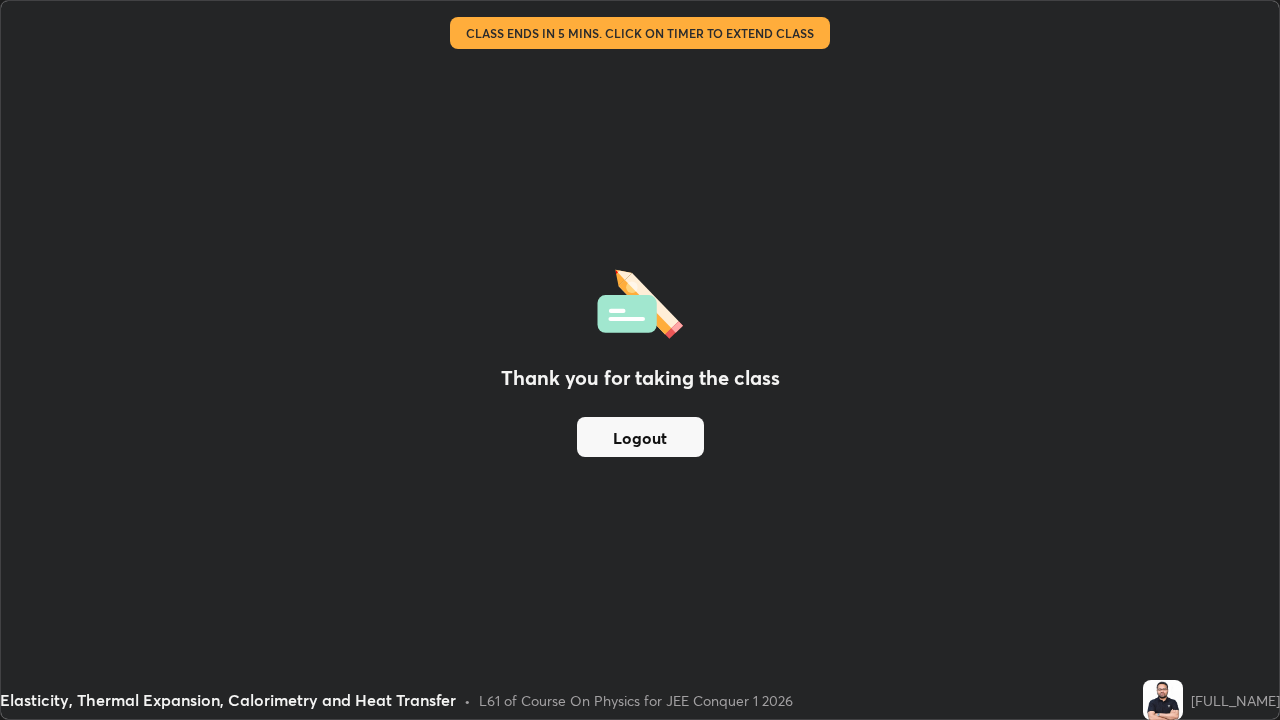 click on "Logout" at bounding box center (640, 437) 